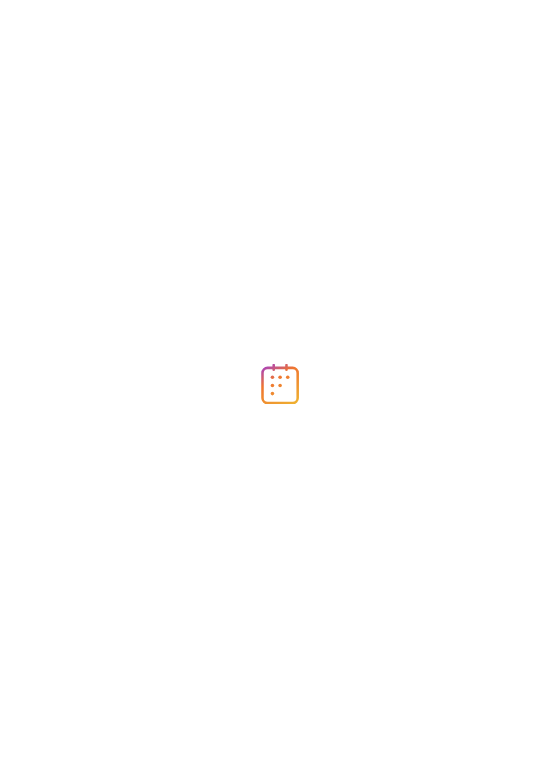 scroll, scrollTop: 0, scrollLeft: 0, axis: both 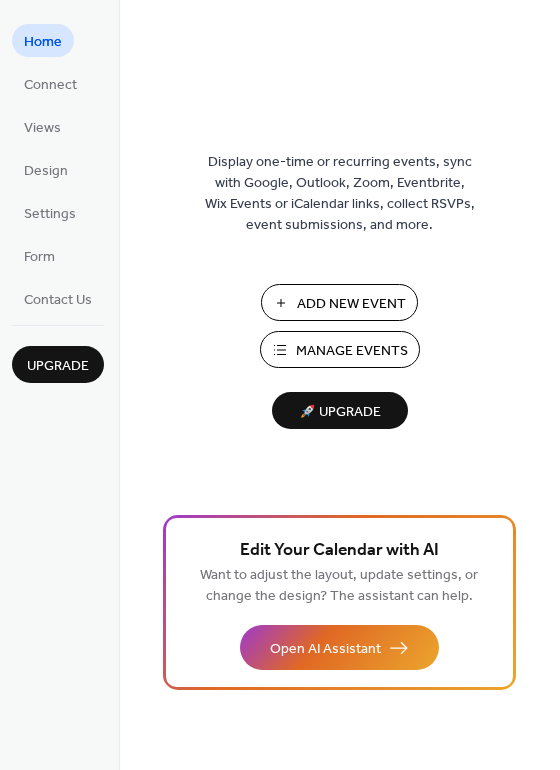click on "Manage Events" at bounding box center [352, 351] 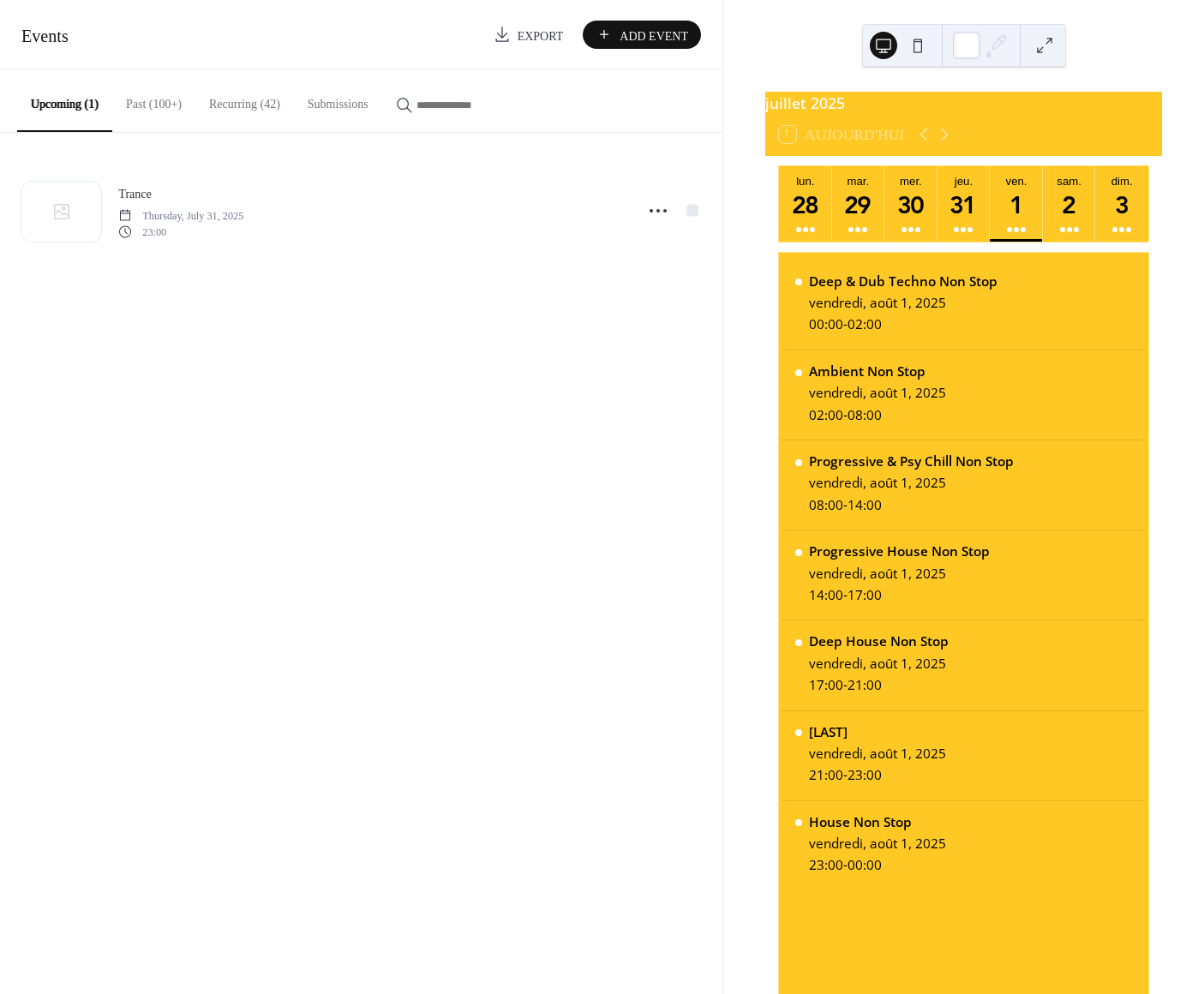 scroll, scrollTop: 0, scrollLeft: 0, axis: both 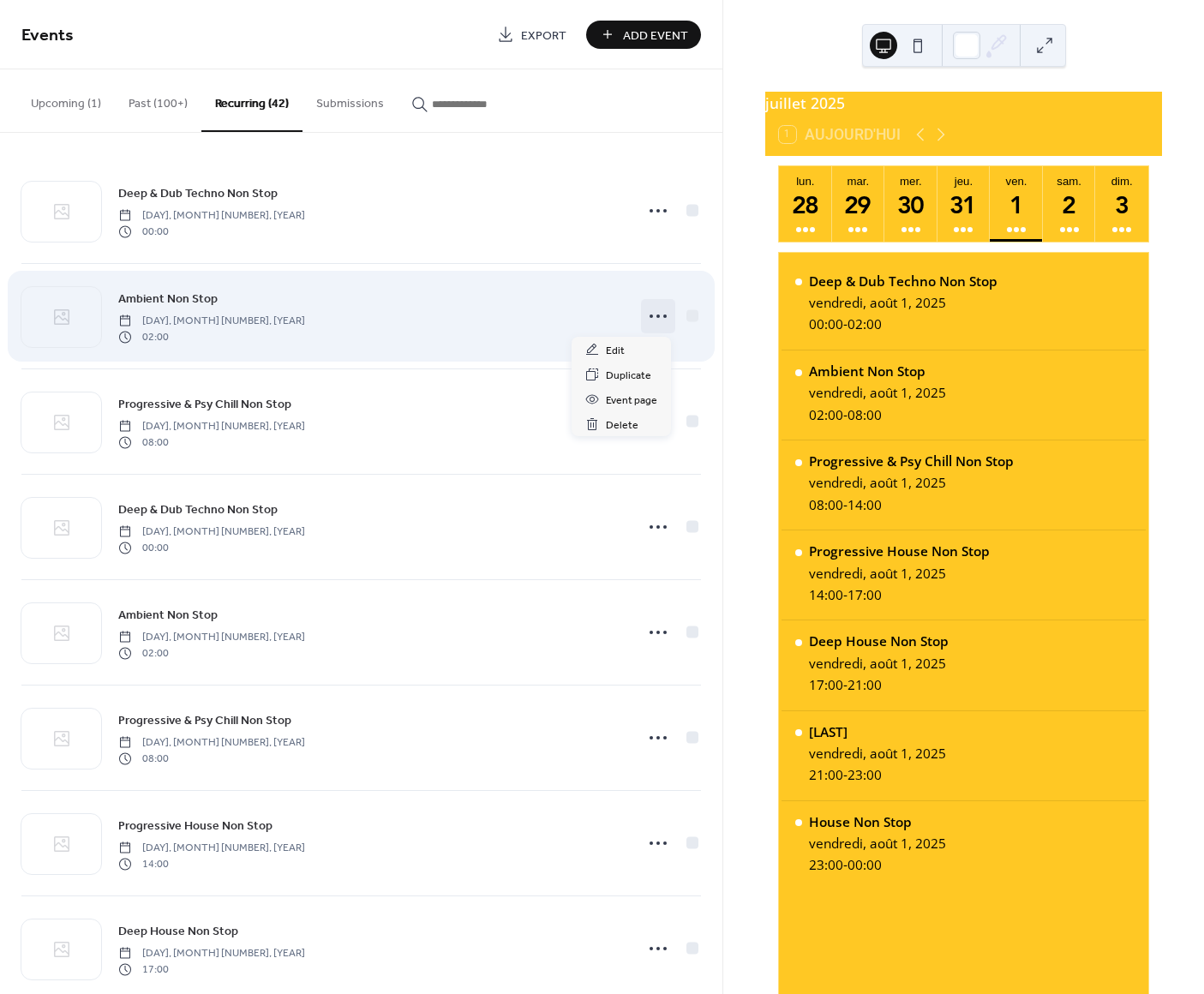 click 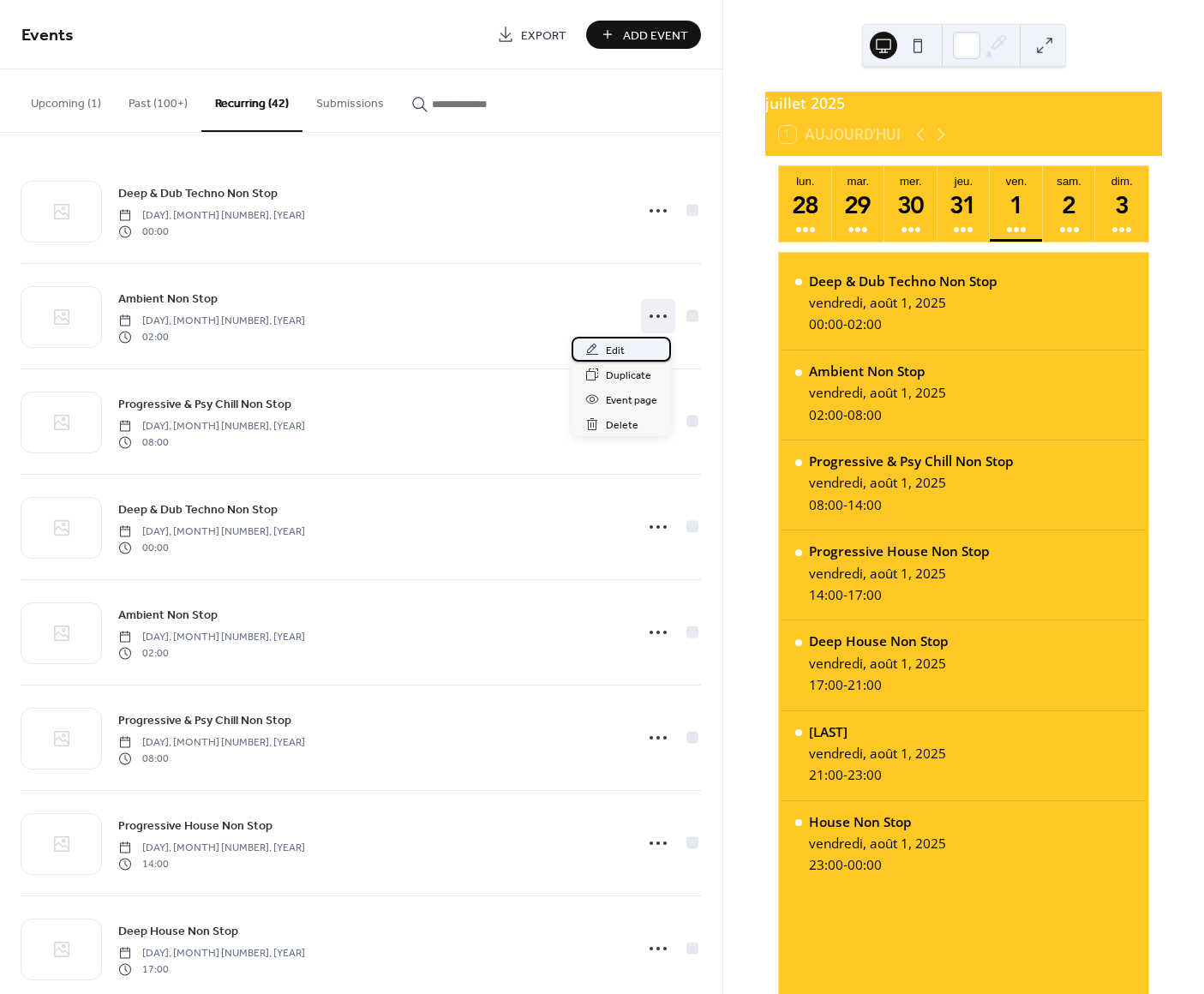 click on "Edit" at bounding box center [615, 350] 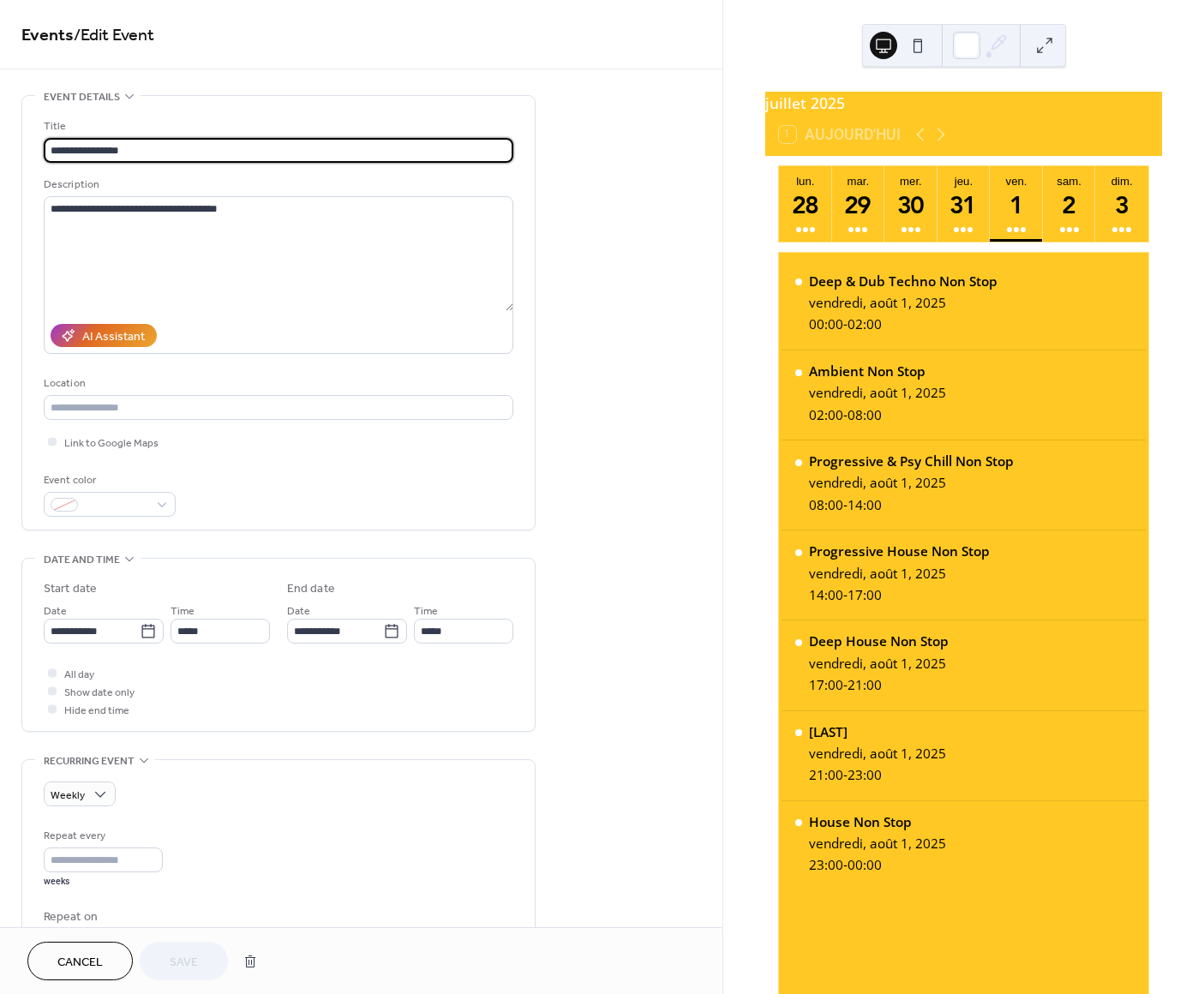 click on "**********" at bounding box center [279, 150] 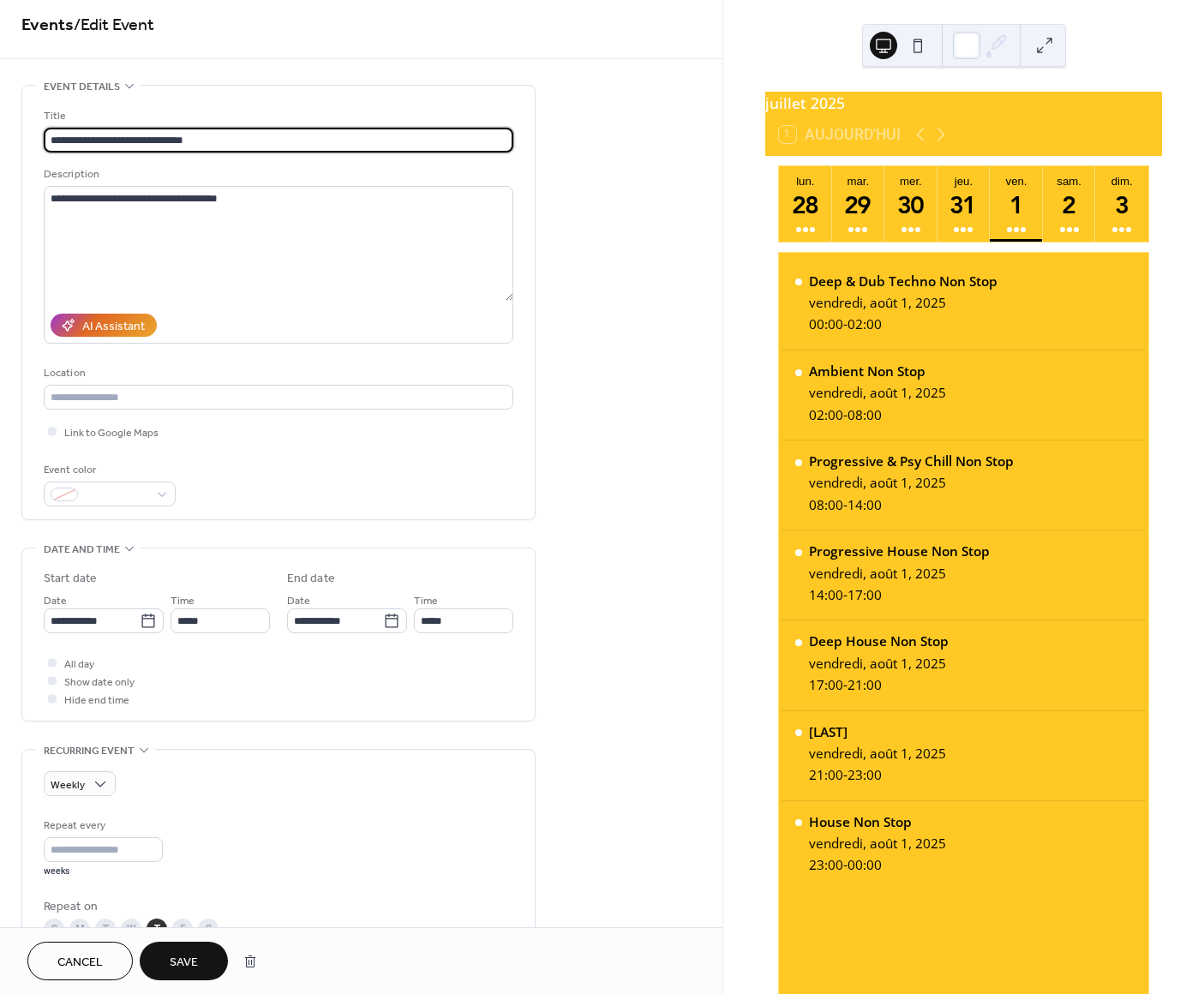 scroll, scrollTop: 13, scrollLeft: 0, axis: vertical 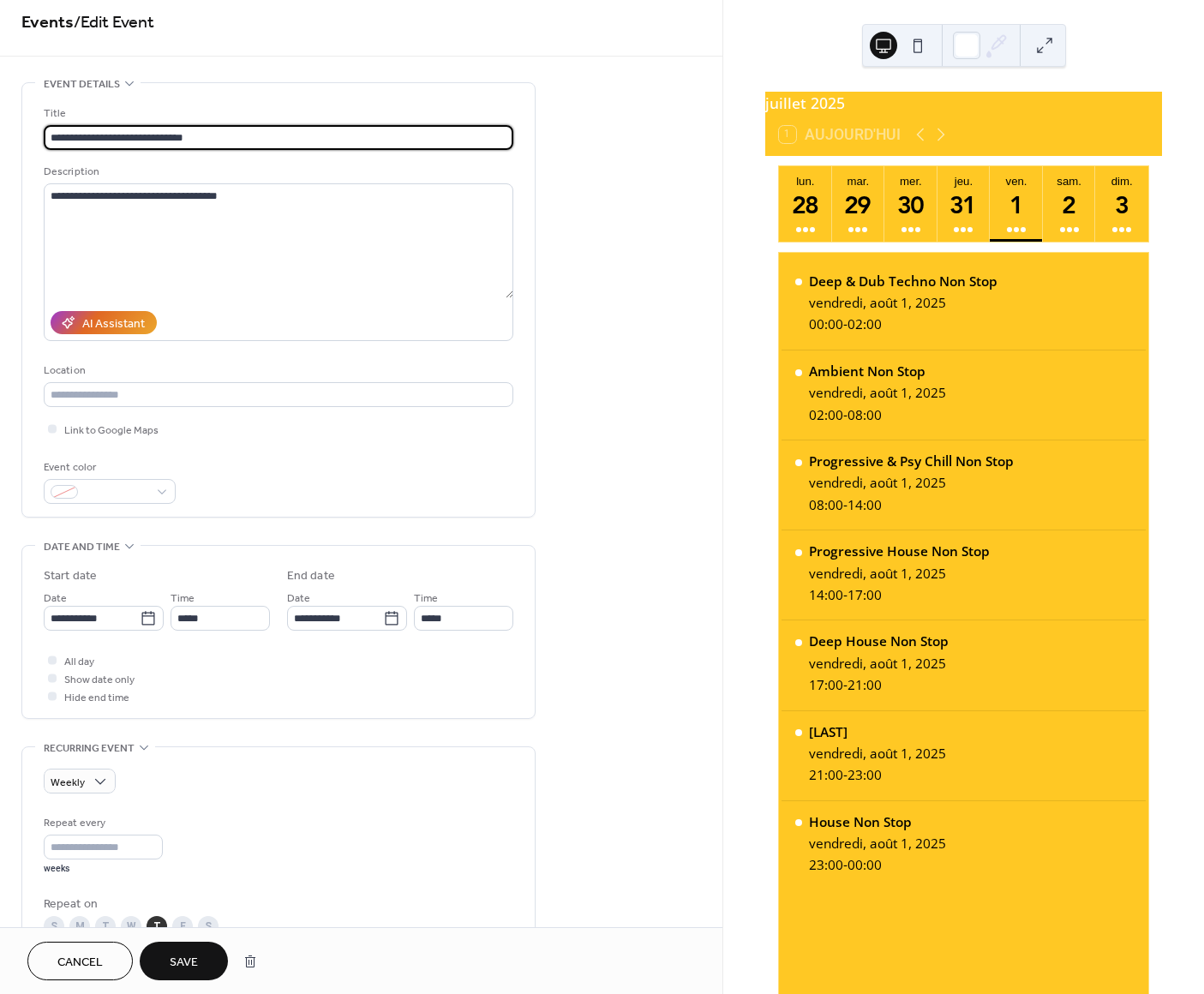 drag, startPoint x: 213, startPoint y: 146, endPoint x: 37, endPoint y: 135, distance: 176.34341 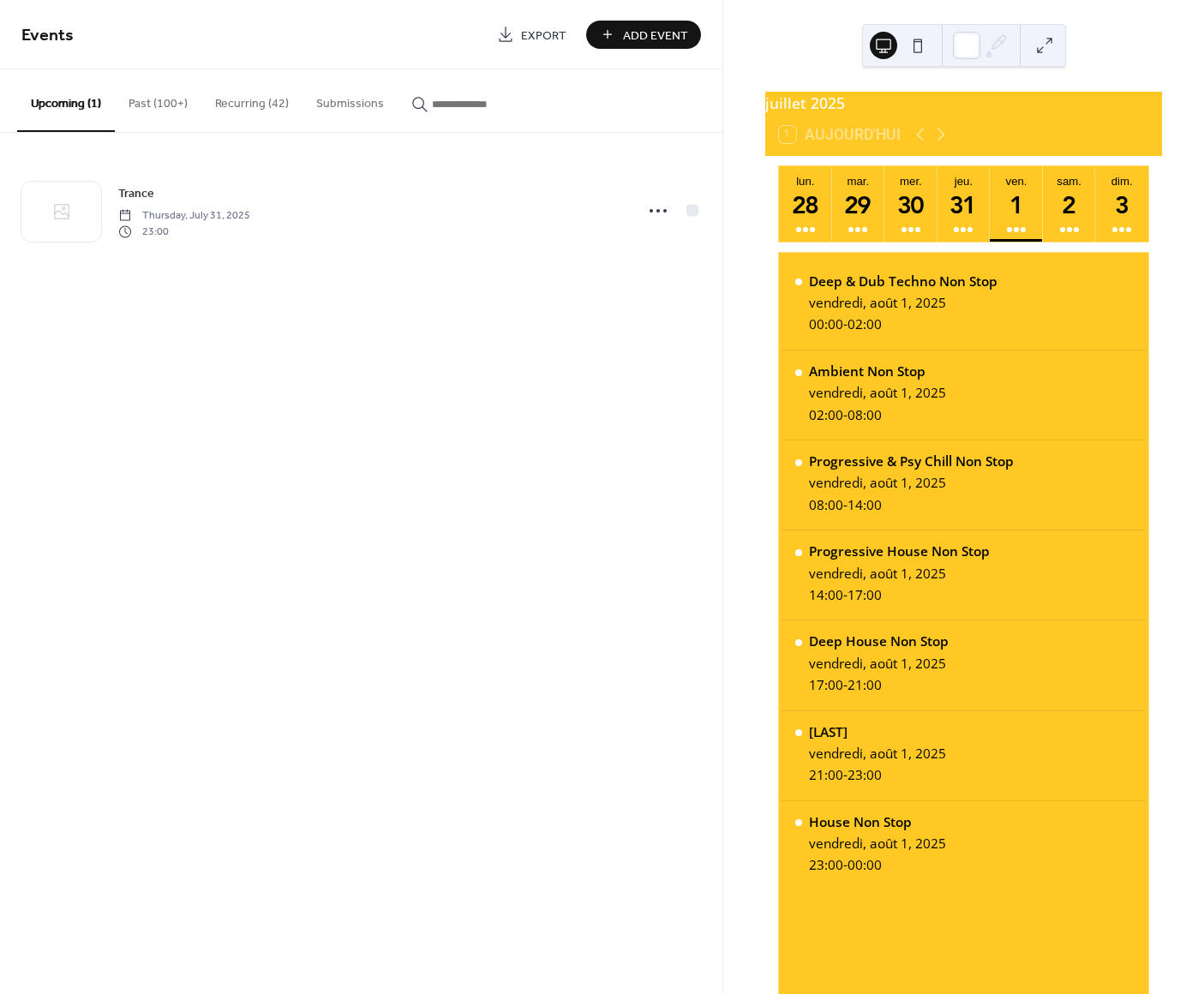 click on "Recurring (42)" at bounding box center (252, 99) 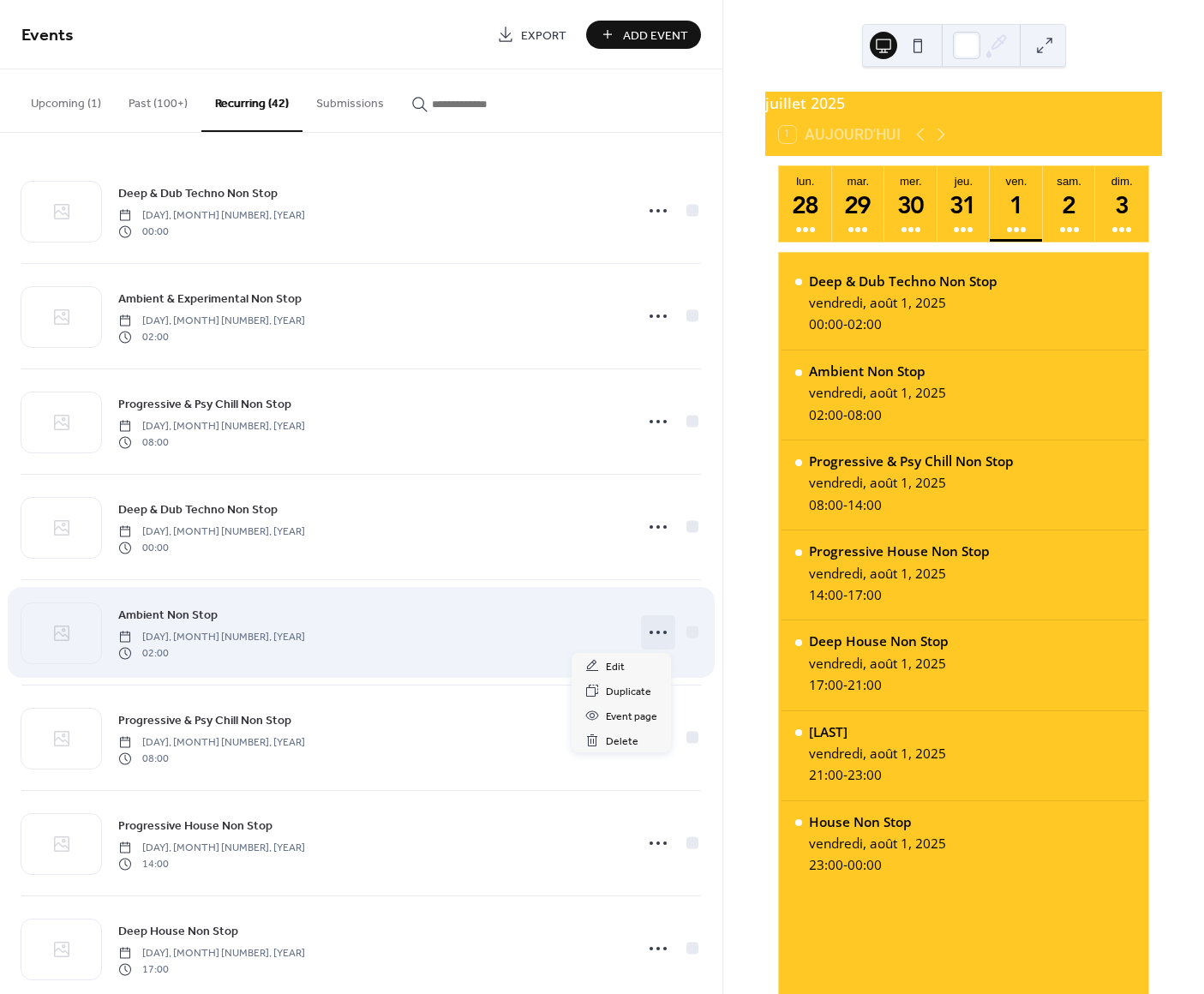 click 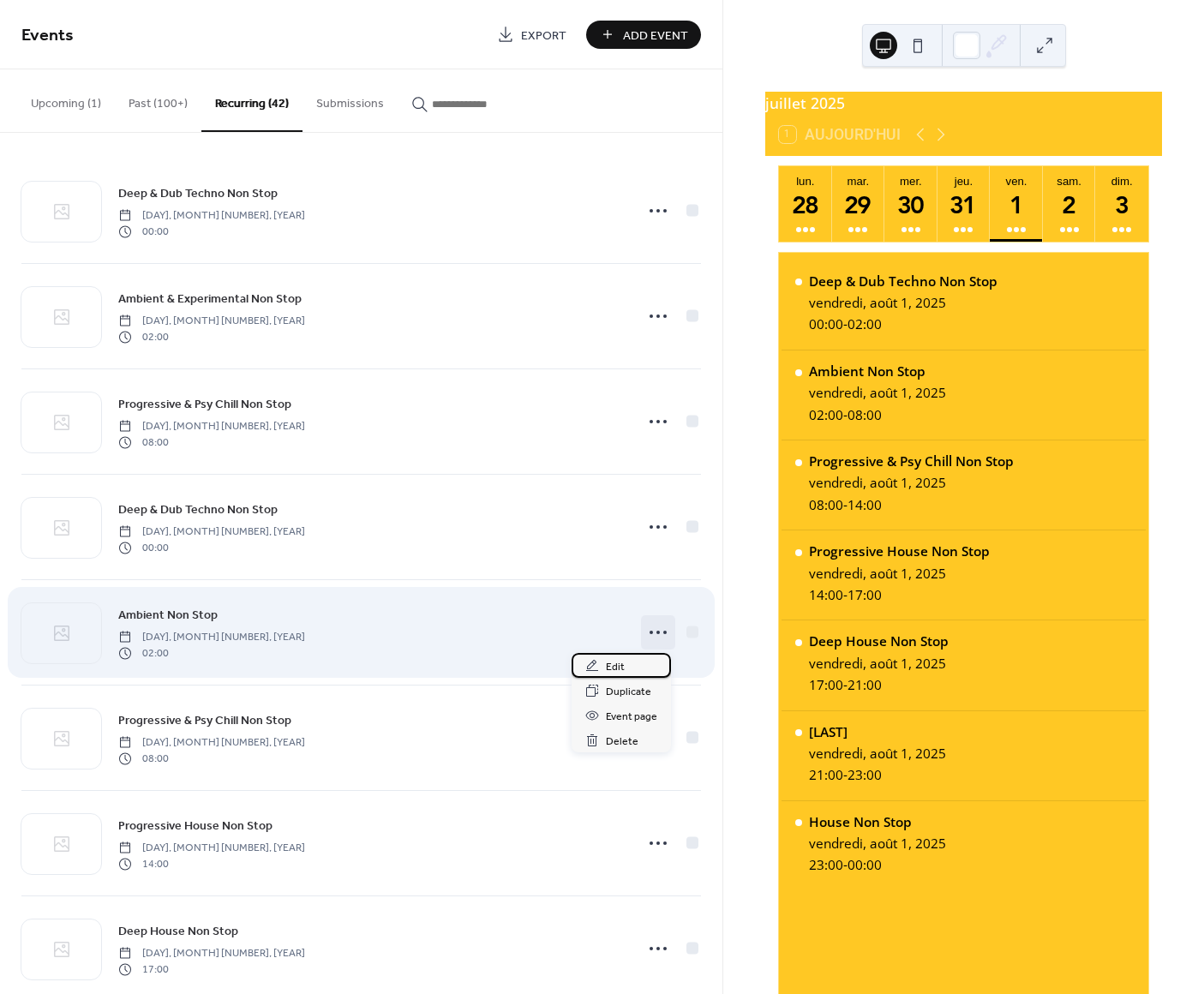 click on "Edit" at bounding box center (615, 667) 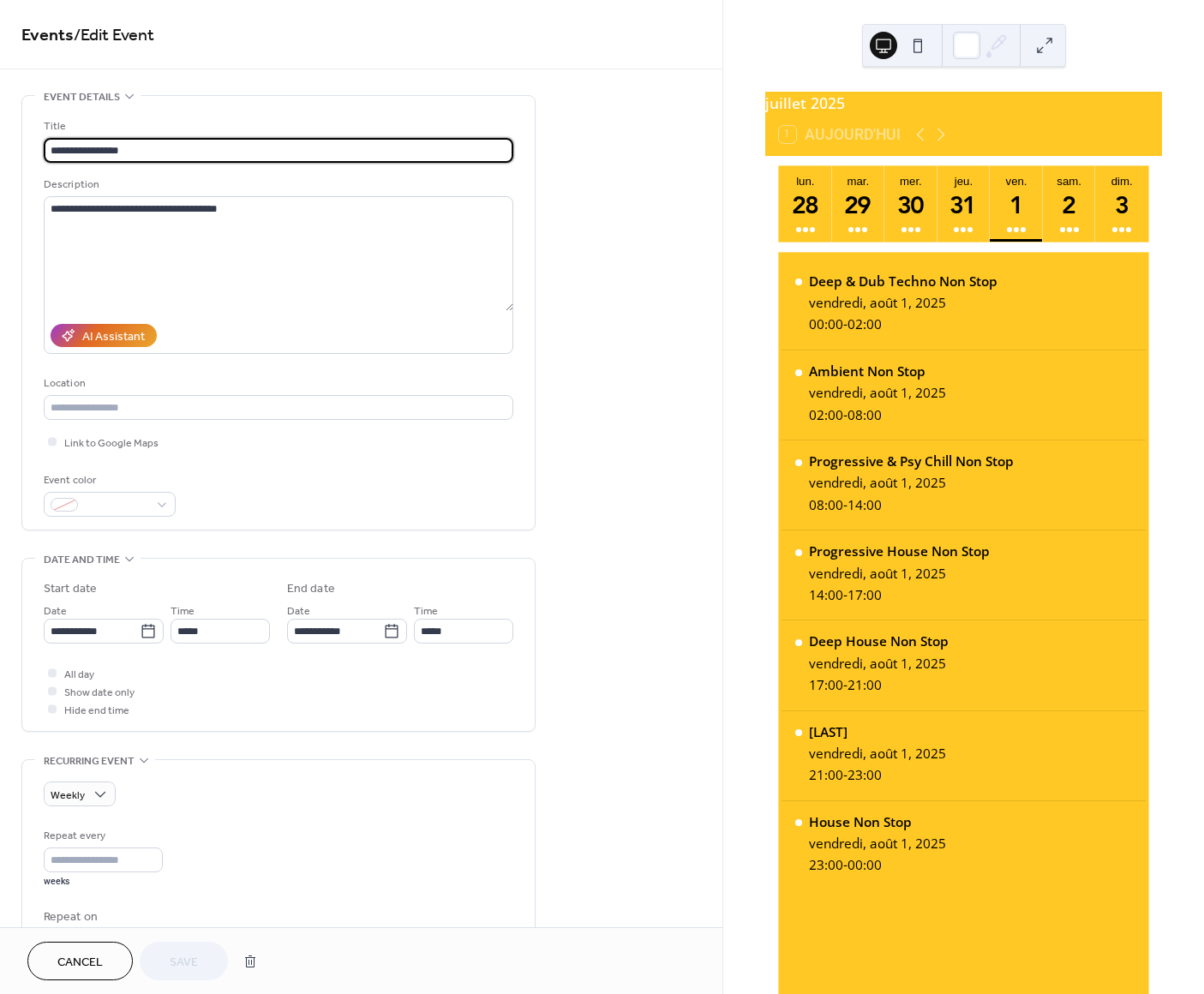 drag, startPoint x: 119, startPoint y: 149, endPoint x: 0, endPoint y: 147, distance: 119.01681 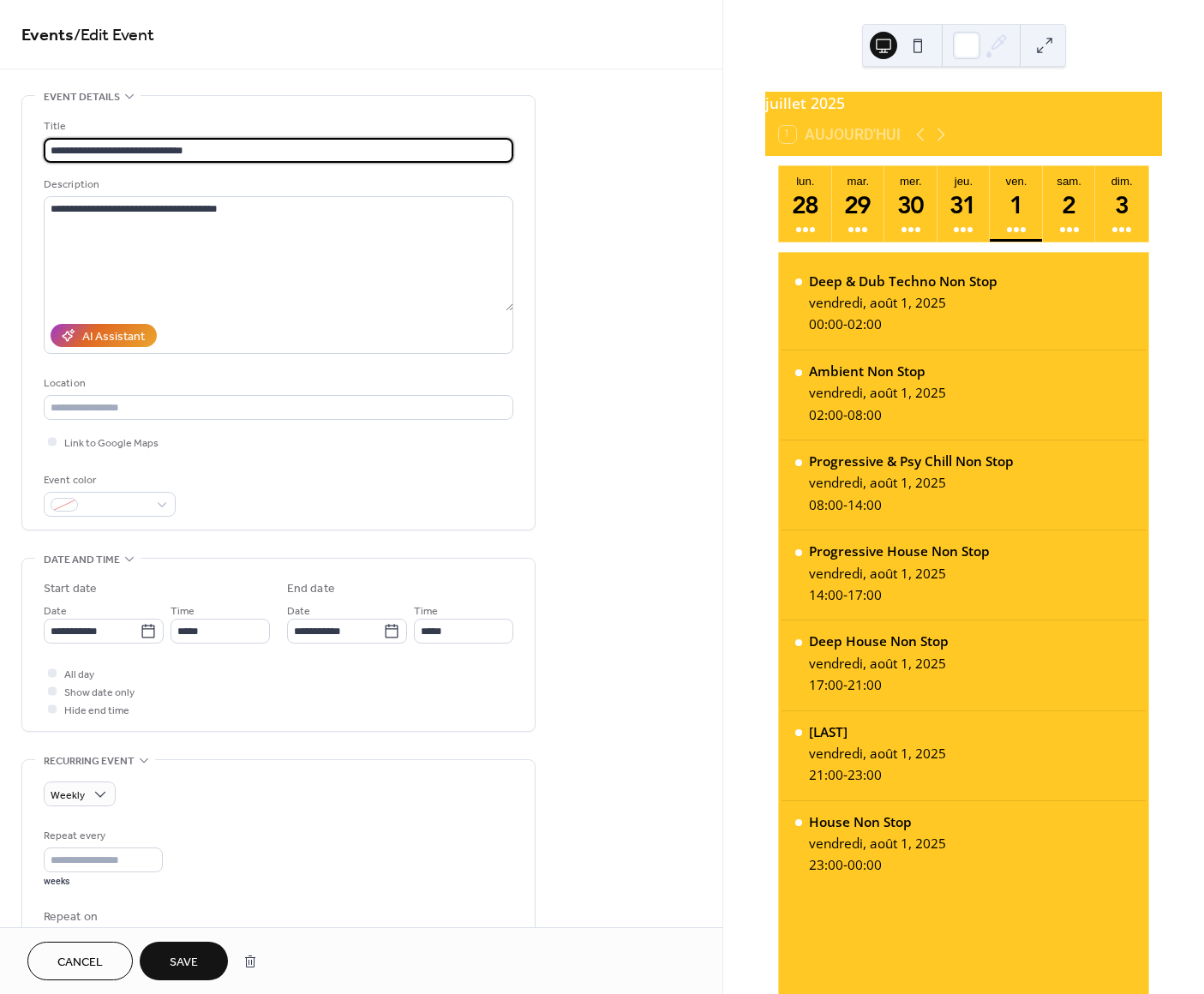 type on "**********" 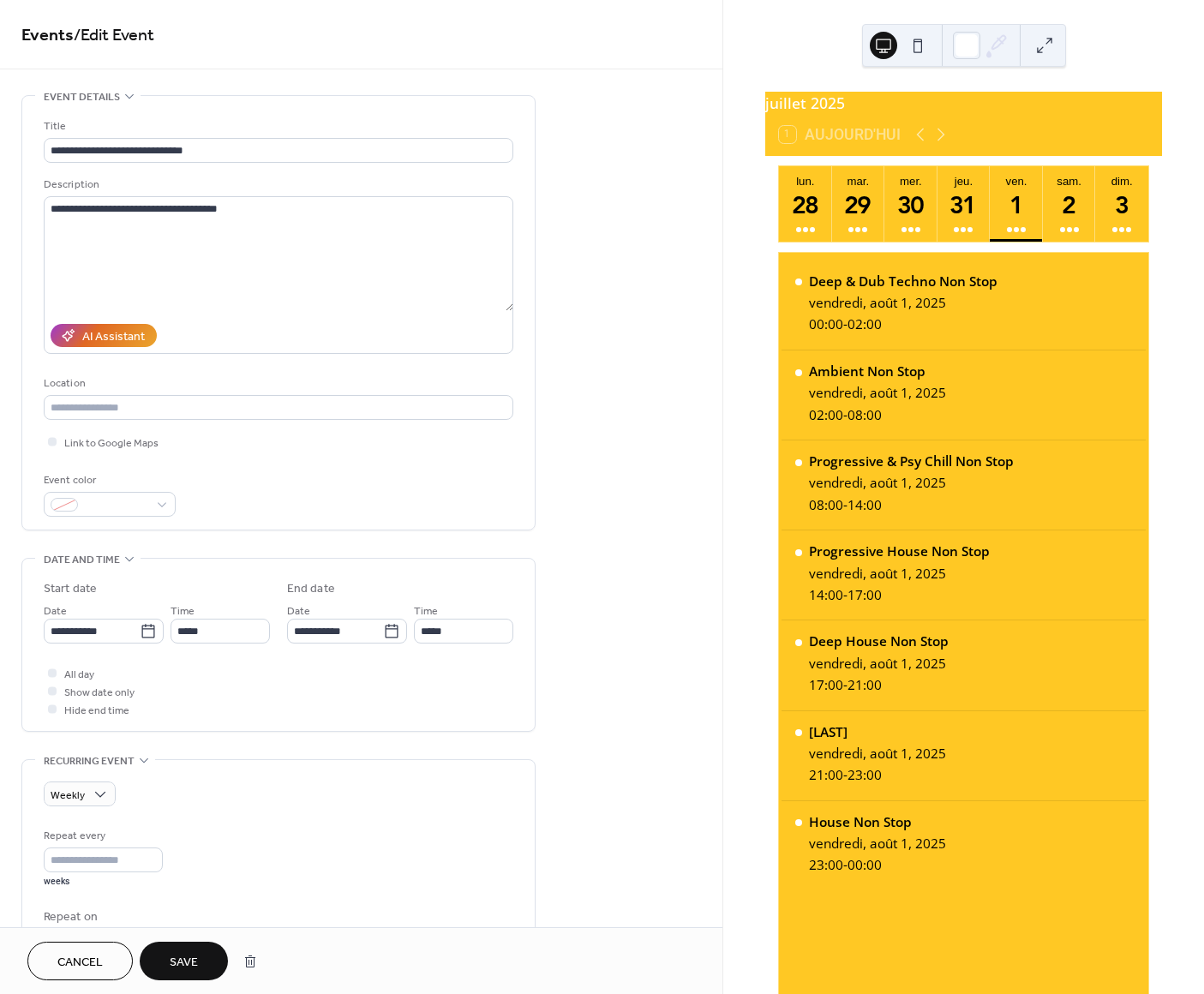 click on "Save" at bounding box center [183, 962] 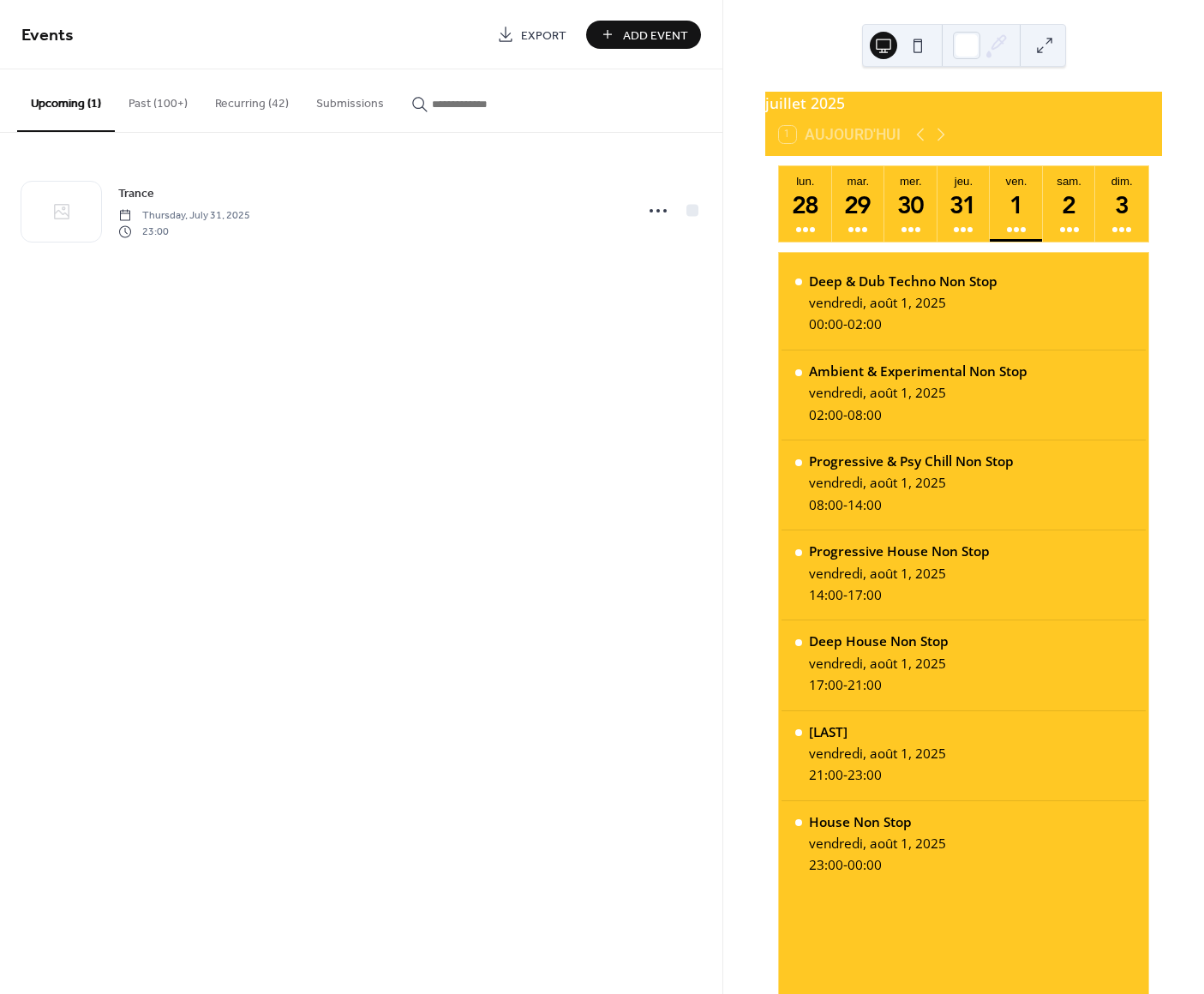 click on "Recurring (42)" at bounding box center [252, 99] 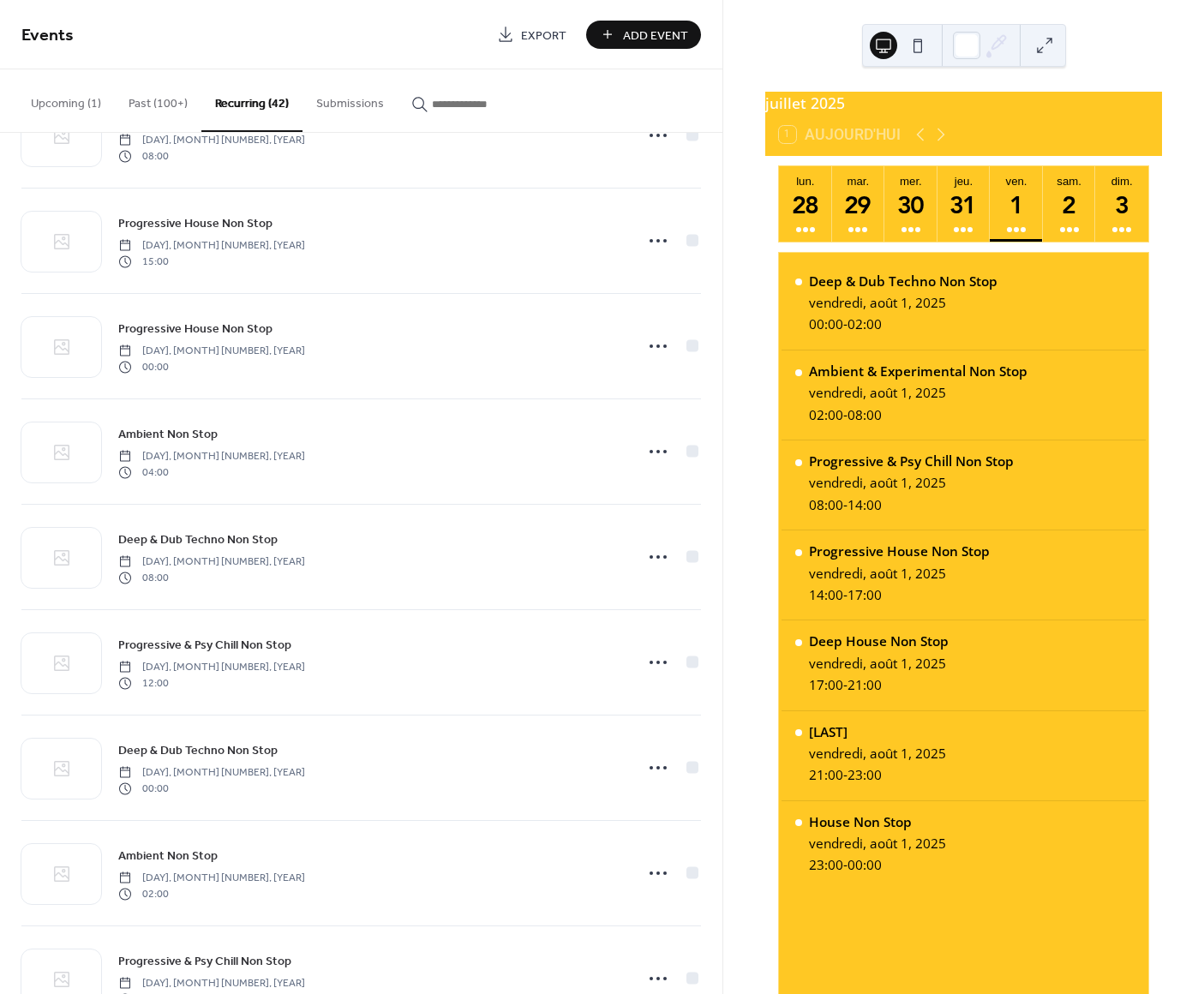 scroll, scrollTop: 1164, scrollLeft: 0, axis: vertical 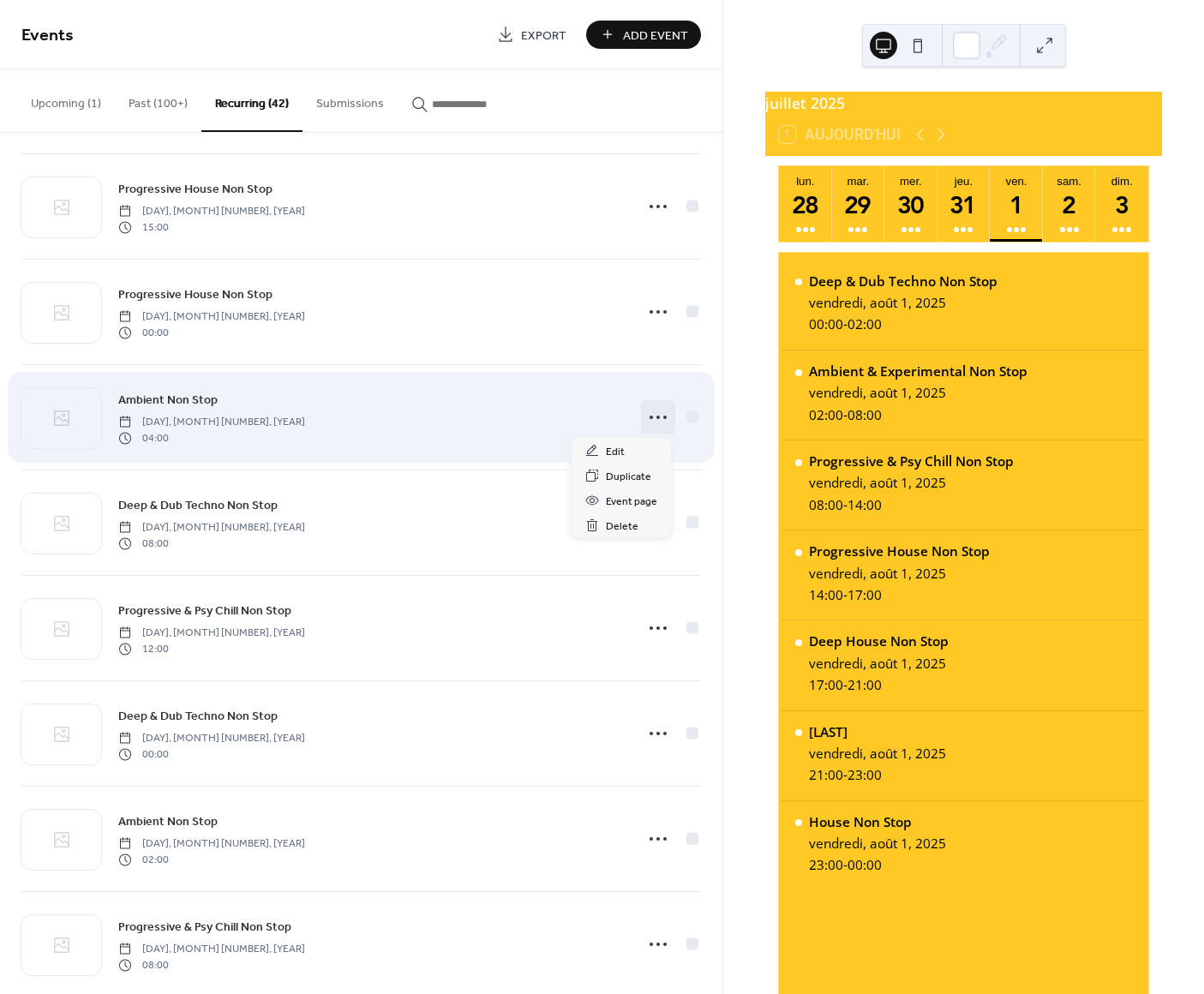 click 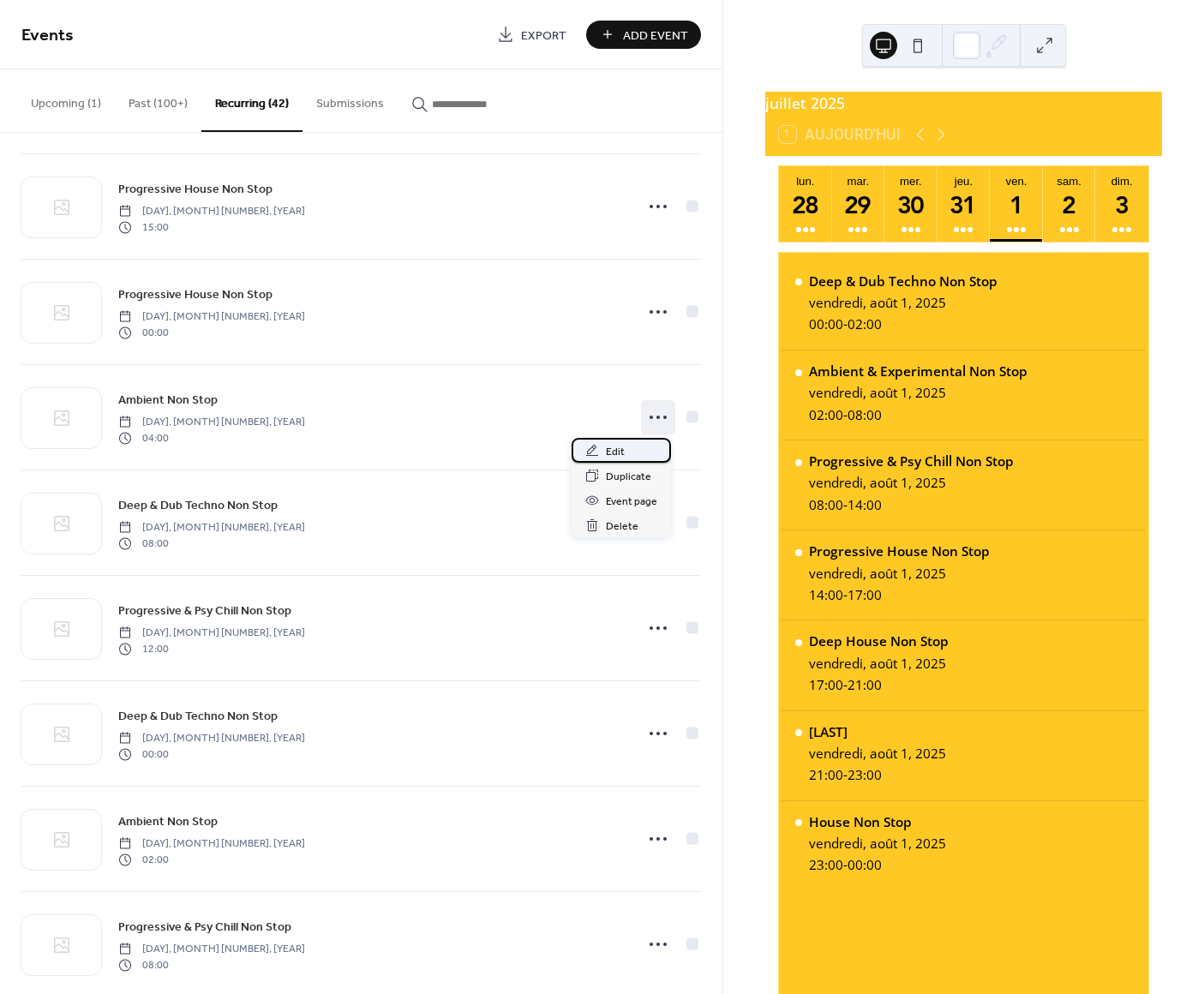 click on "Edit" at bounding box center [615, 452] 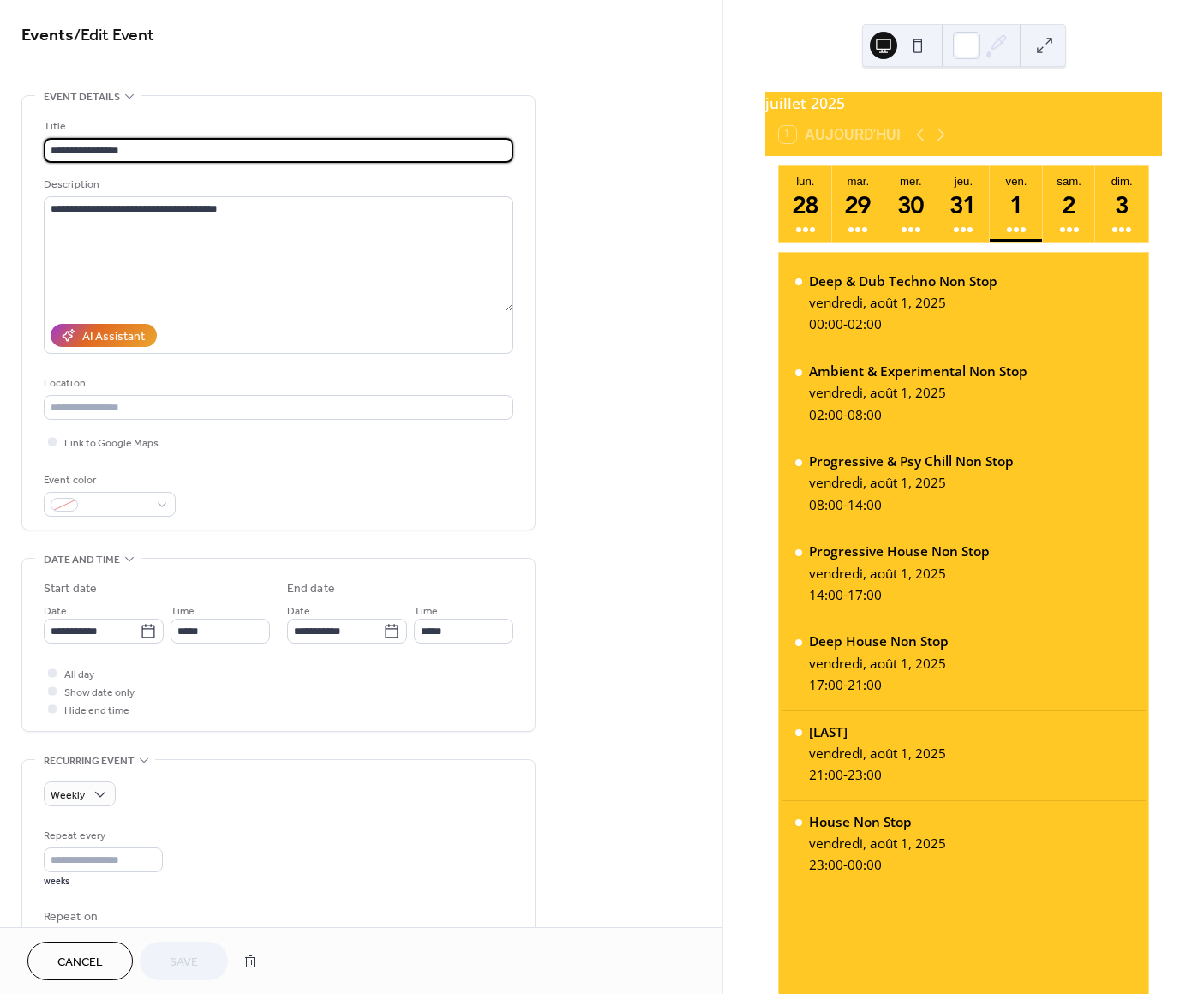 drag, startPoint x: 140, startPoint y: 151, endPoint x: 32, endPoint y: 150, distance: 108.00463 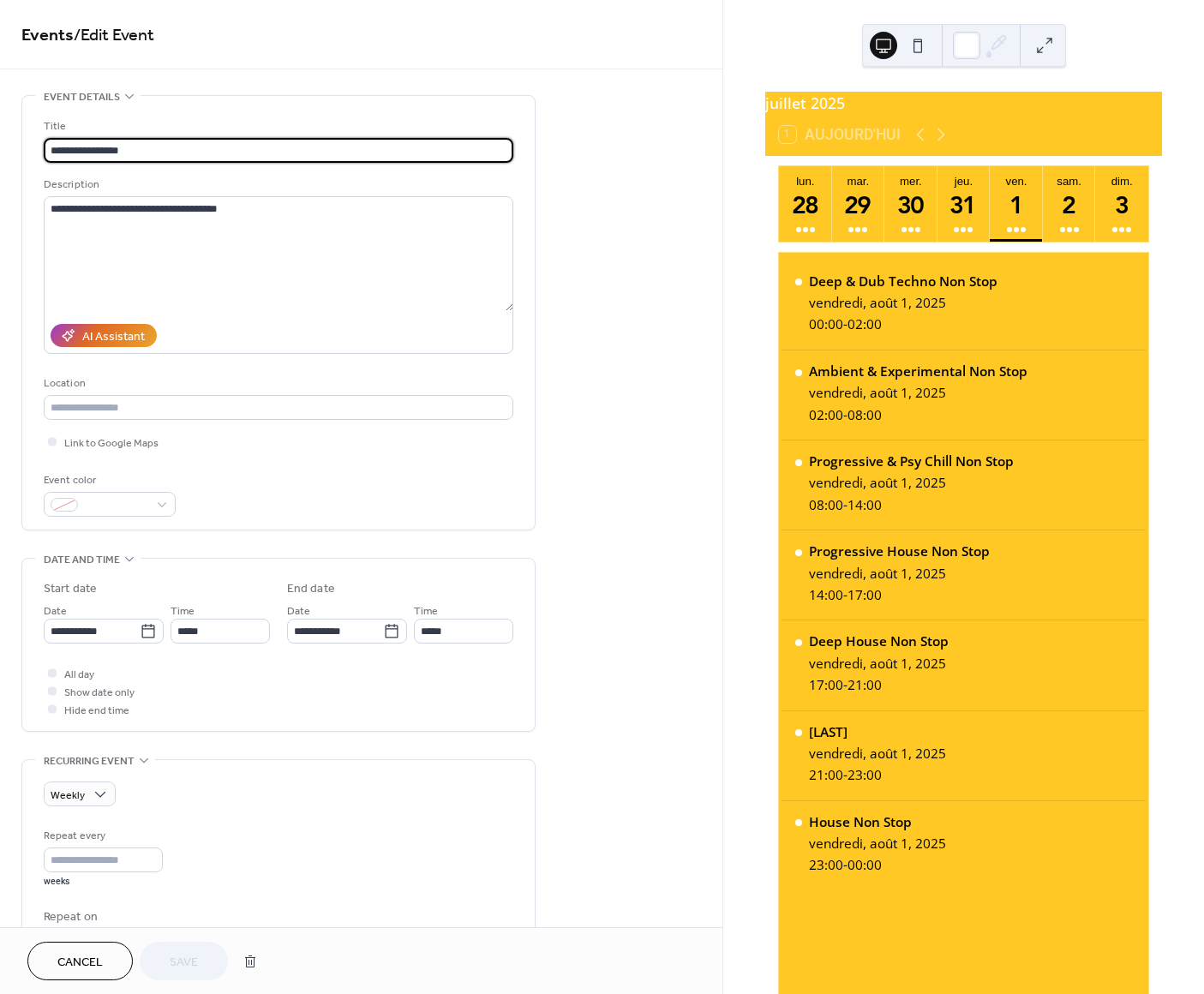 click on "**********" at bounding box center [279, 313] 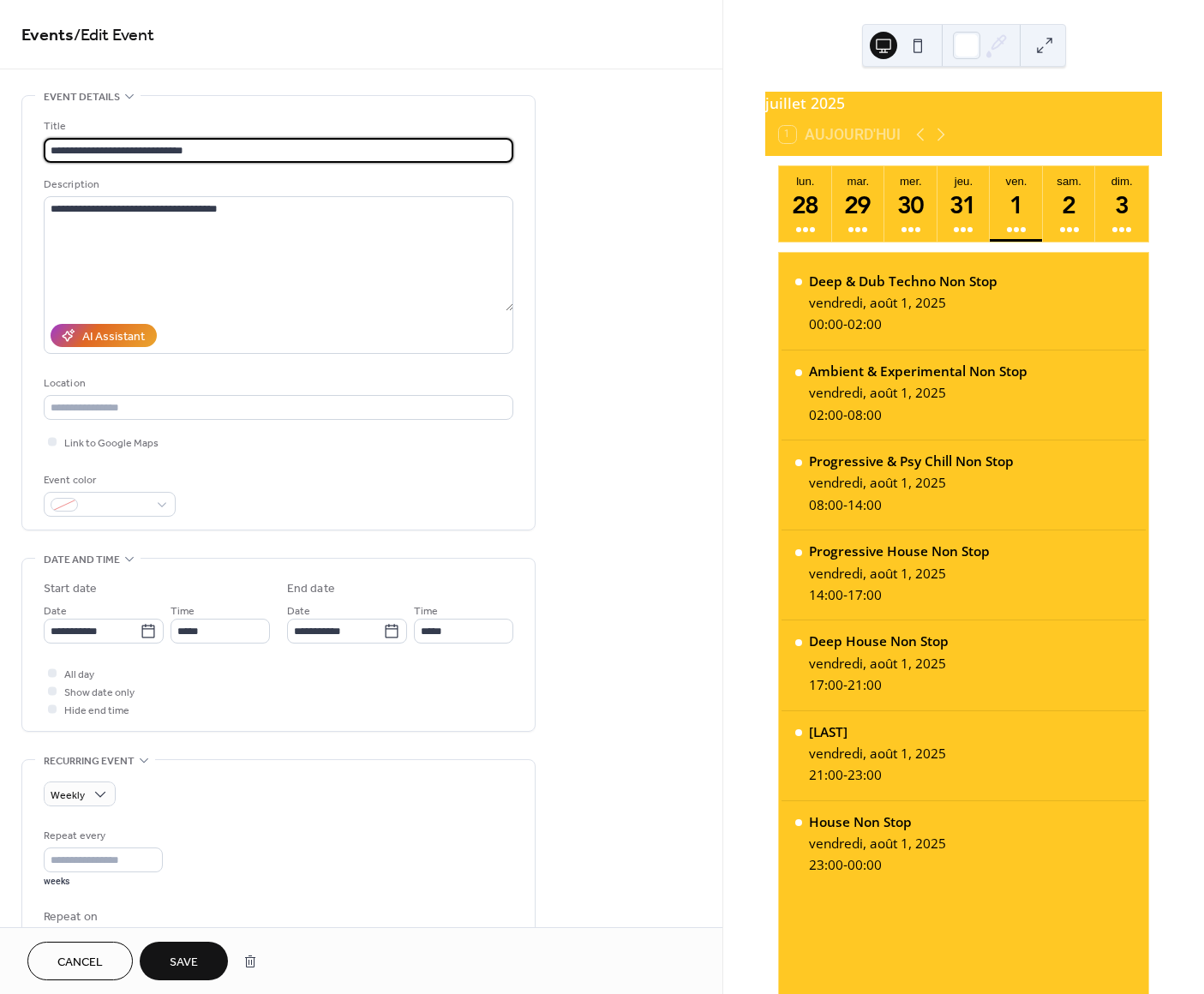 type on "**********" 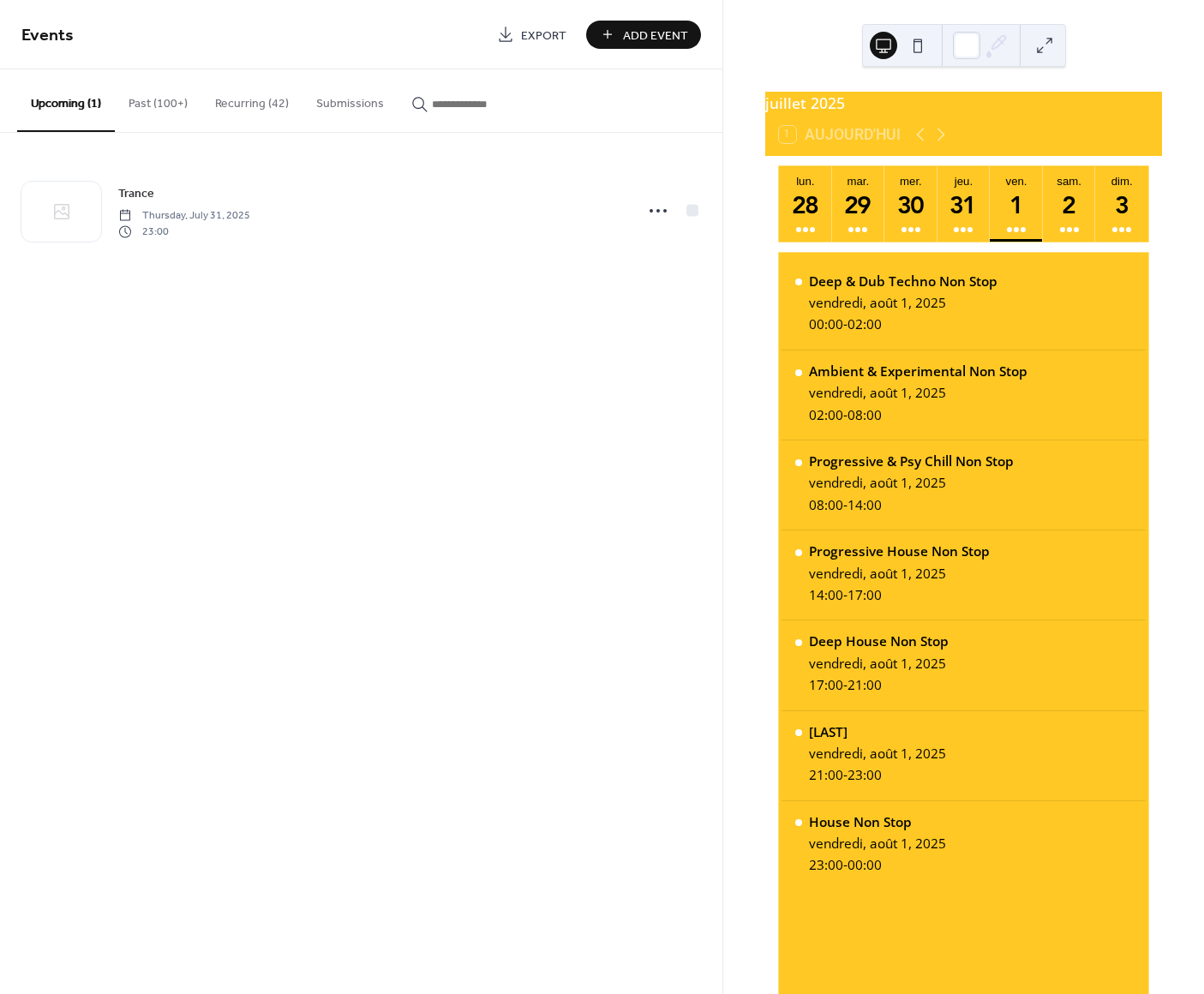 click on "Recurring (42)" at bounding box center (252, 99) 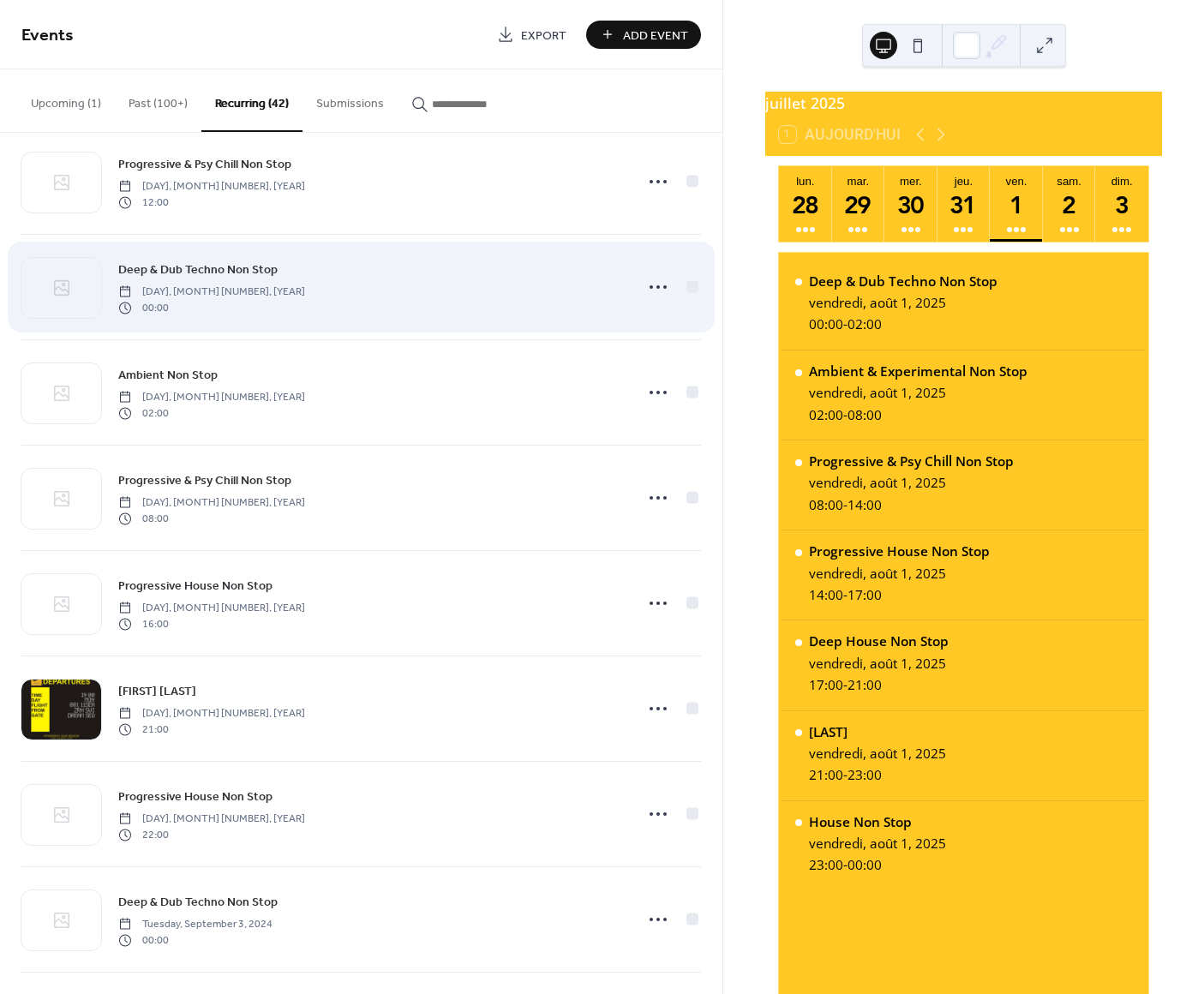 scroll, scrollTop: 1611, scrollLeft: 0, axis: vertical 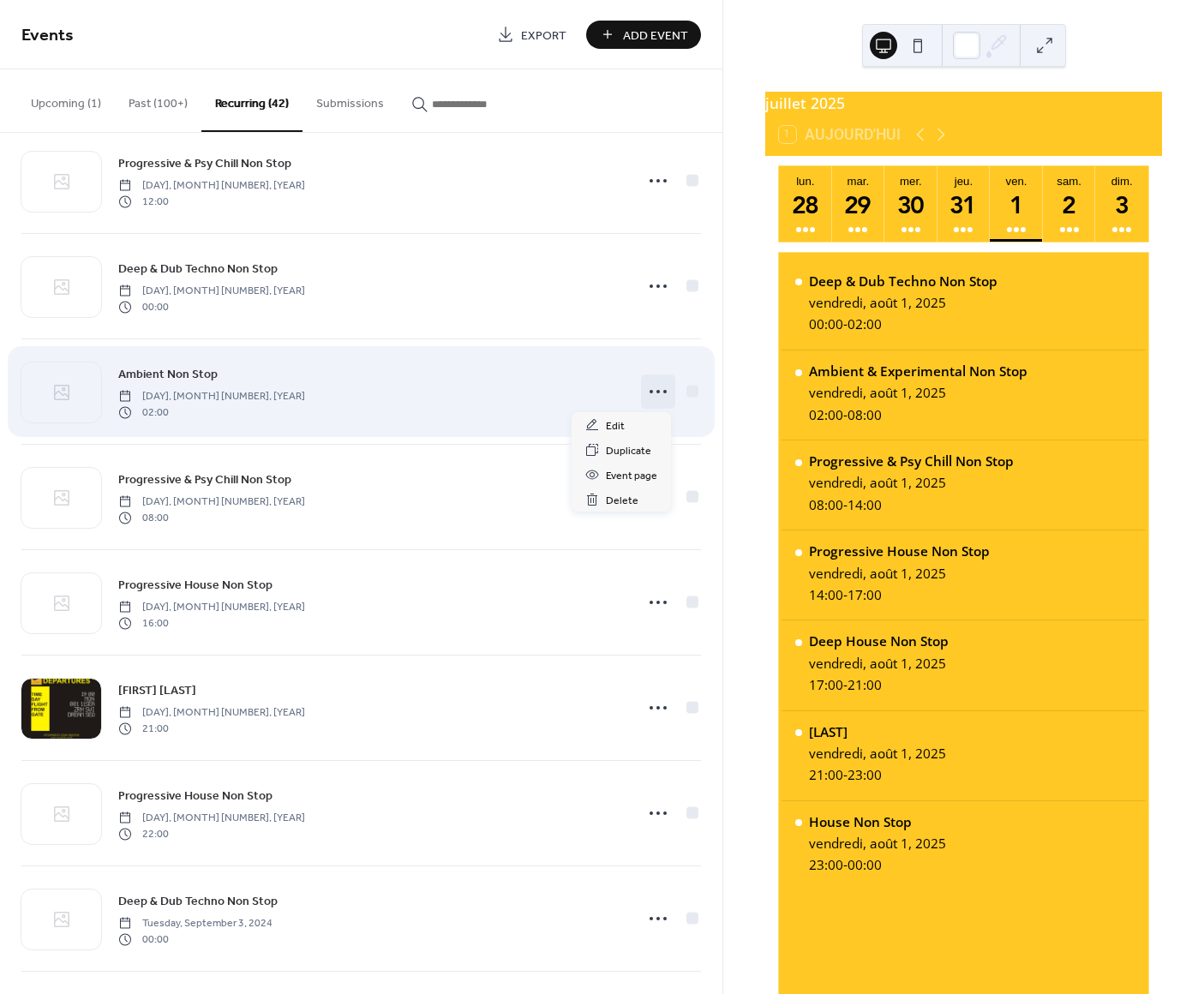 click 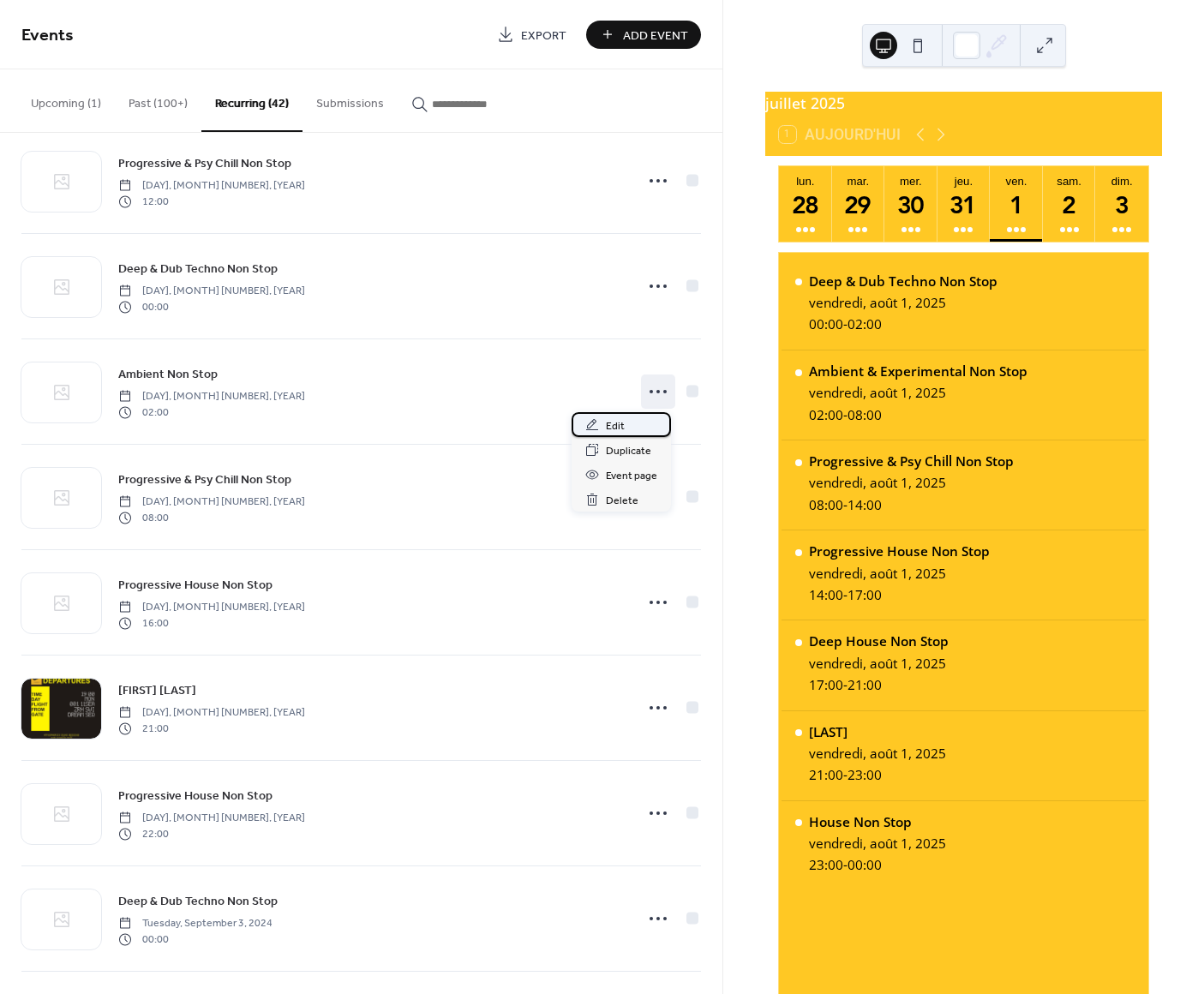 click on "Edit" at bounding box center [615, 426] 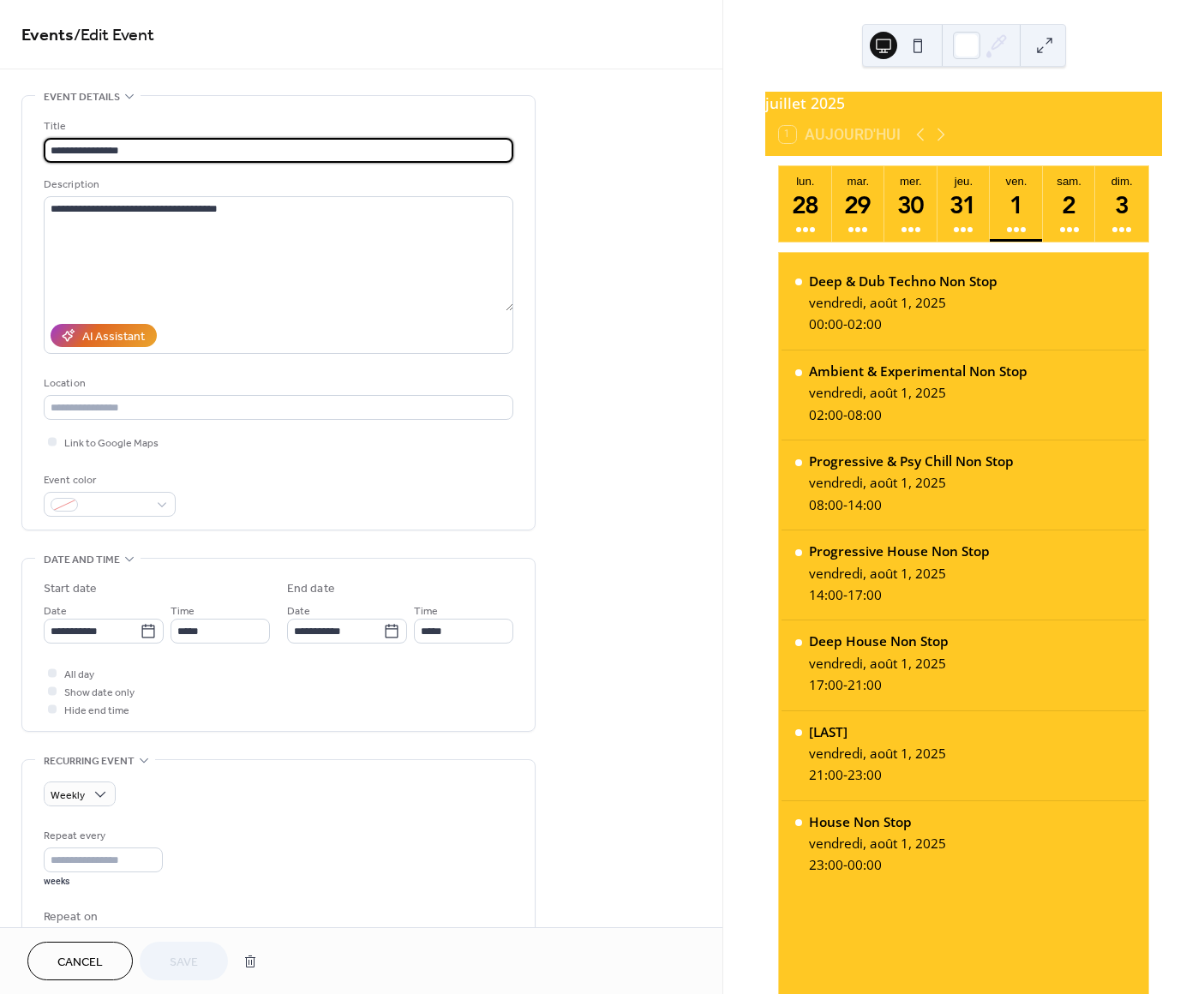 drag, startPoint x: 144, startPoint y: 147, endPoint x: 17, endPoint y: 142, distance: 127.09839 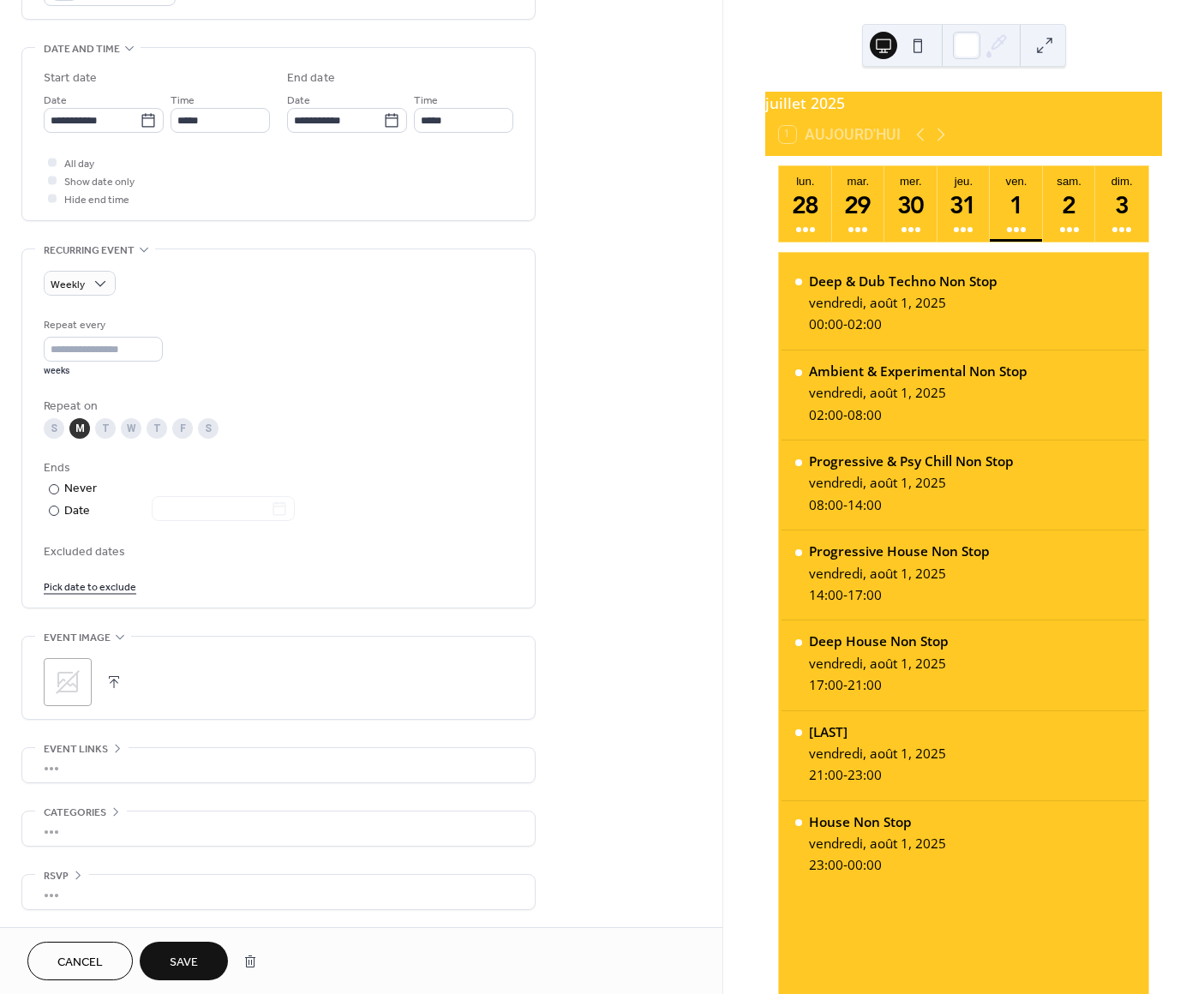 scroll, scrollTop: 519, scrollLeft: 0, axis: vertical 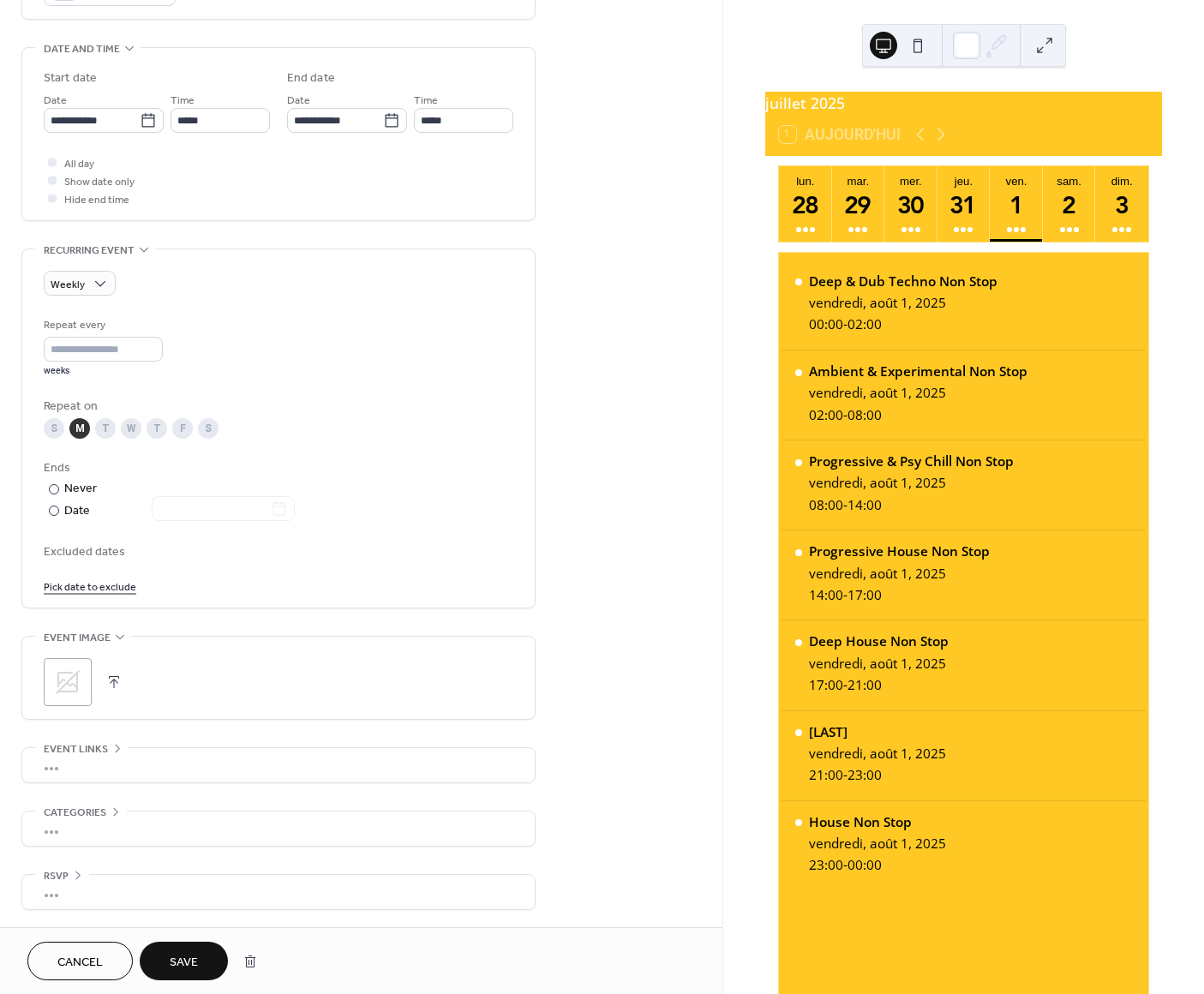 type on "**********" 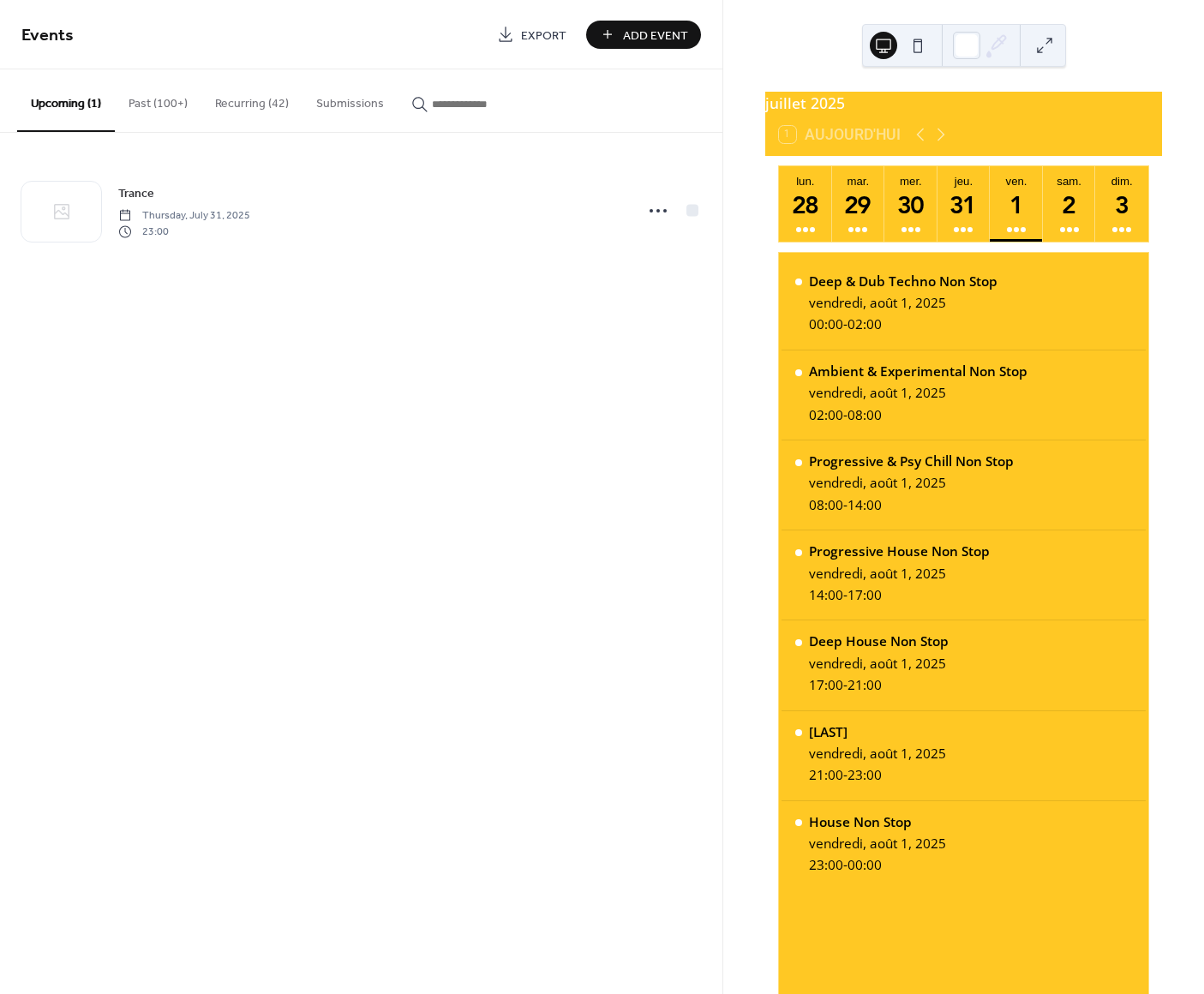 click on "Recurring (42)" at bounding box center (252, 99) 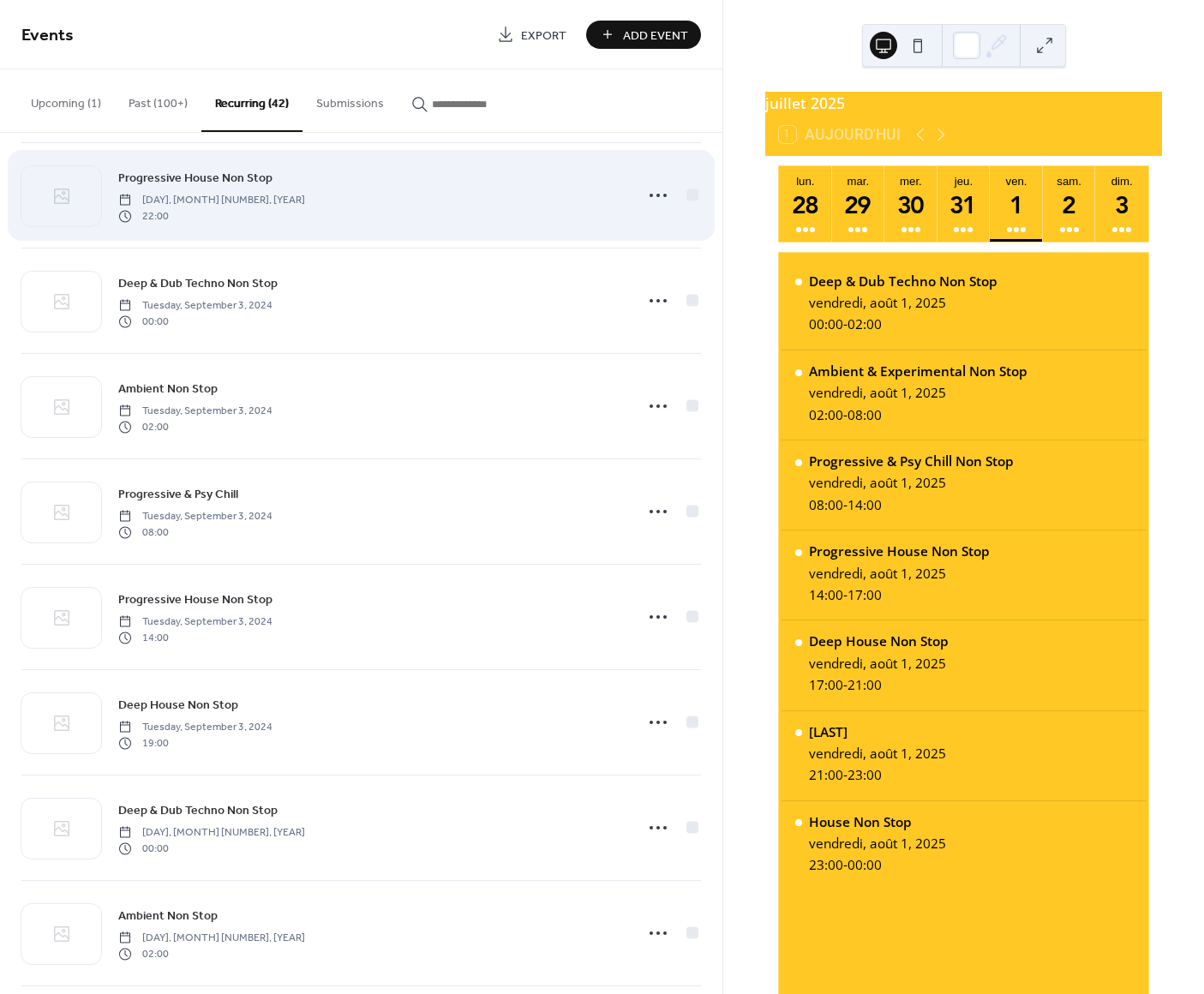 scroll, scrollTop: 2233, scrollLeft: 0, axis: vertical 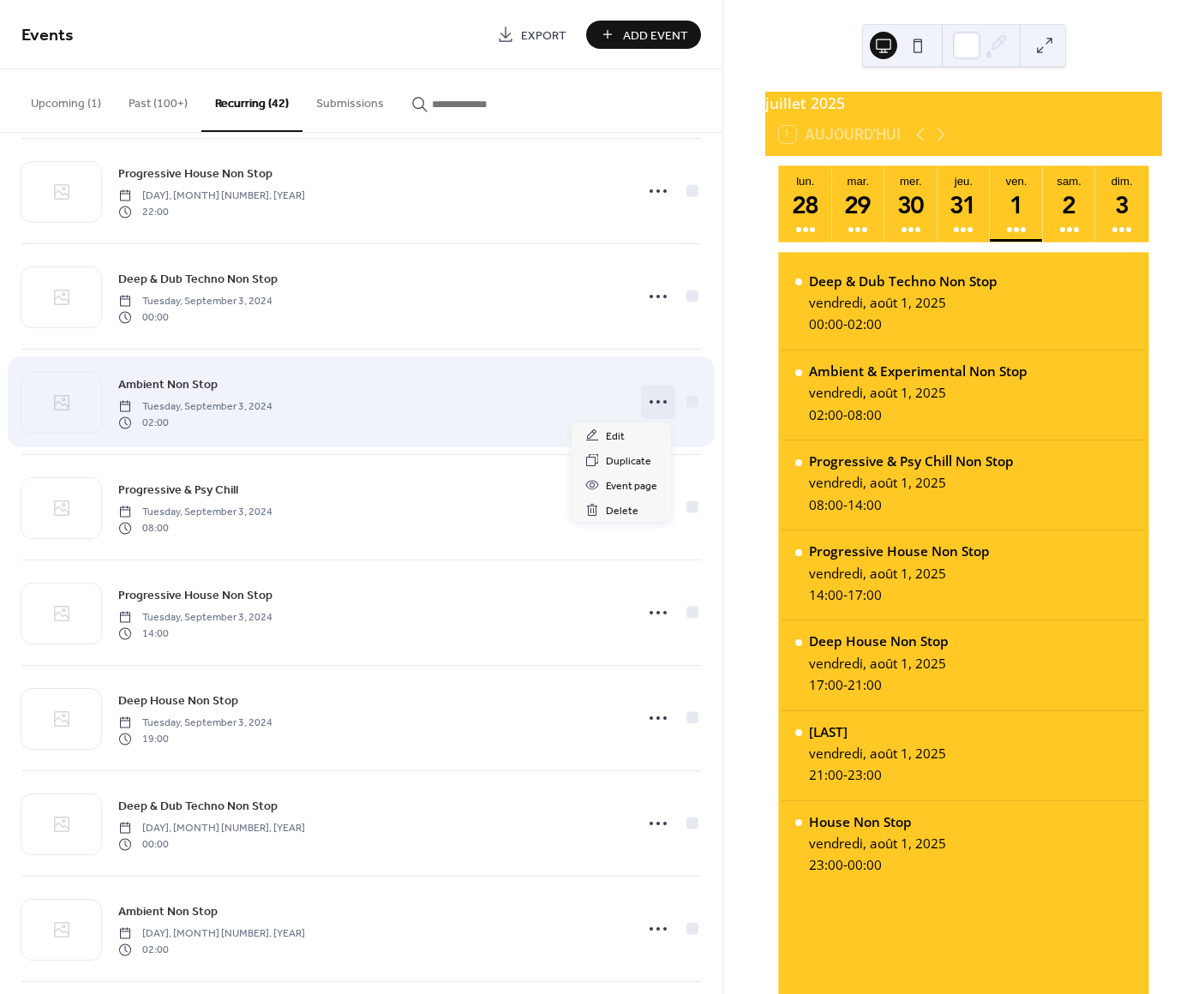 click 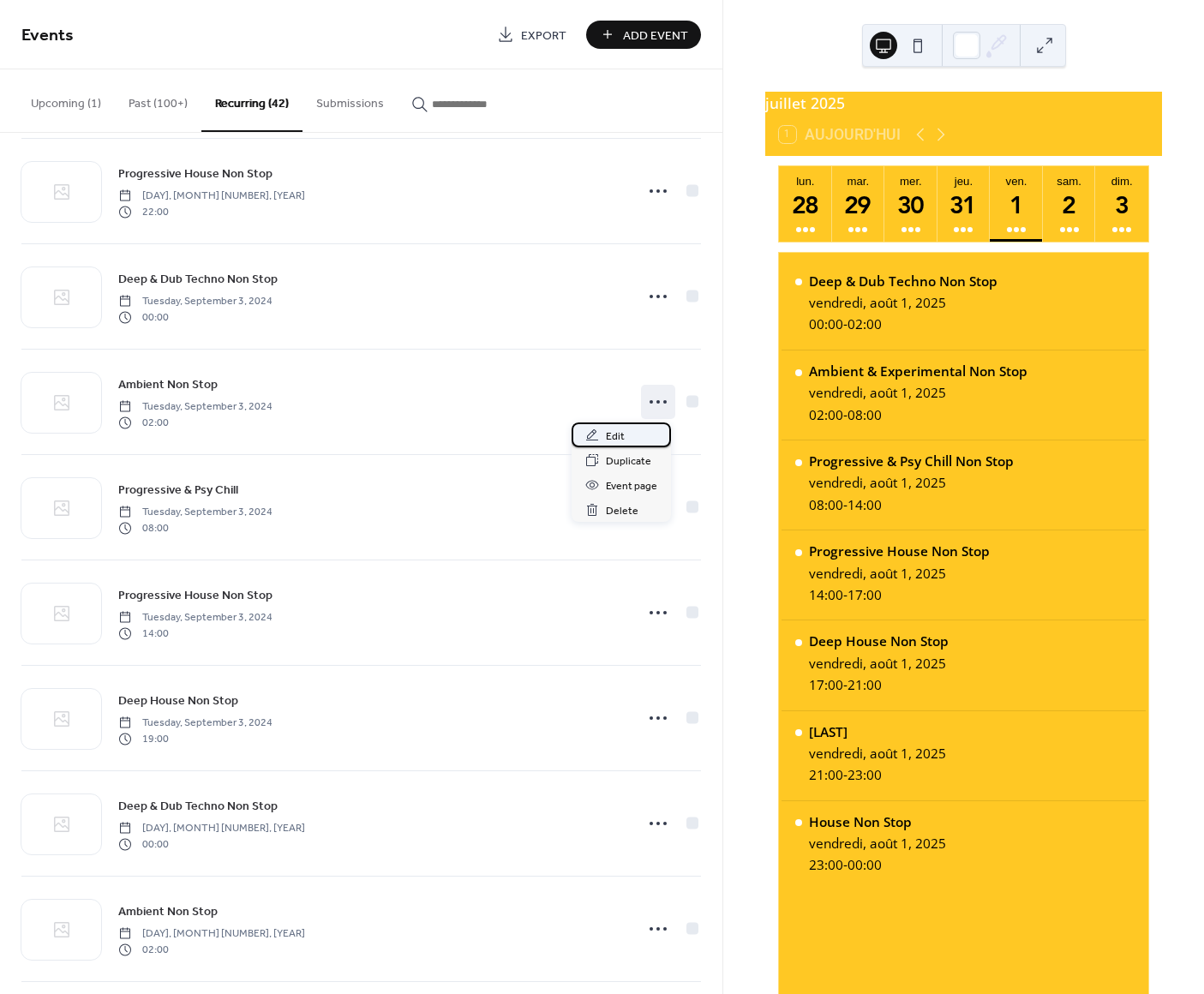 click on "Edit" at bounding box center [615, 436] 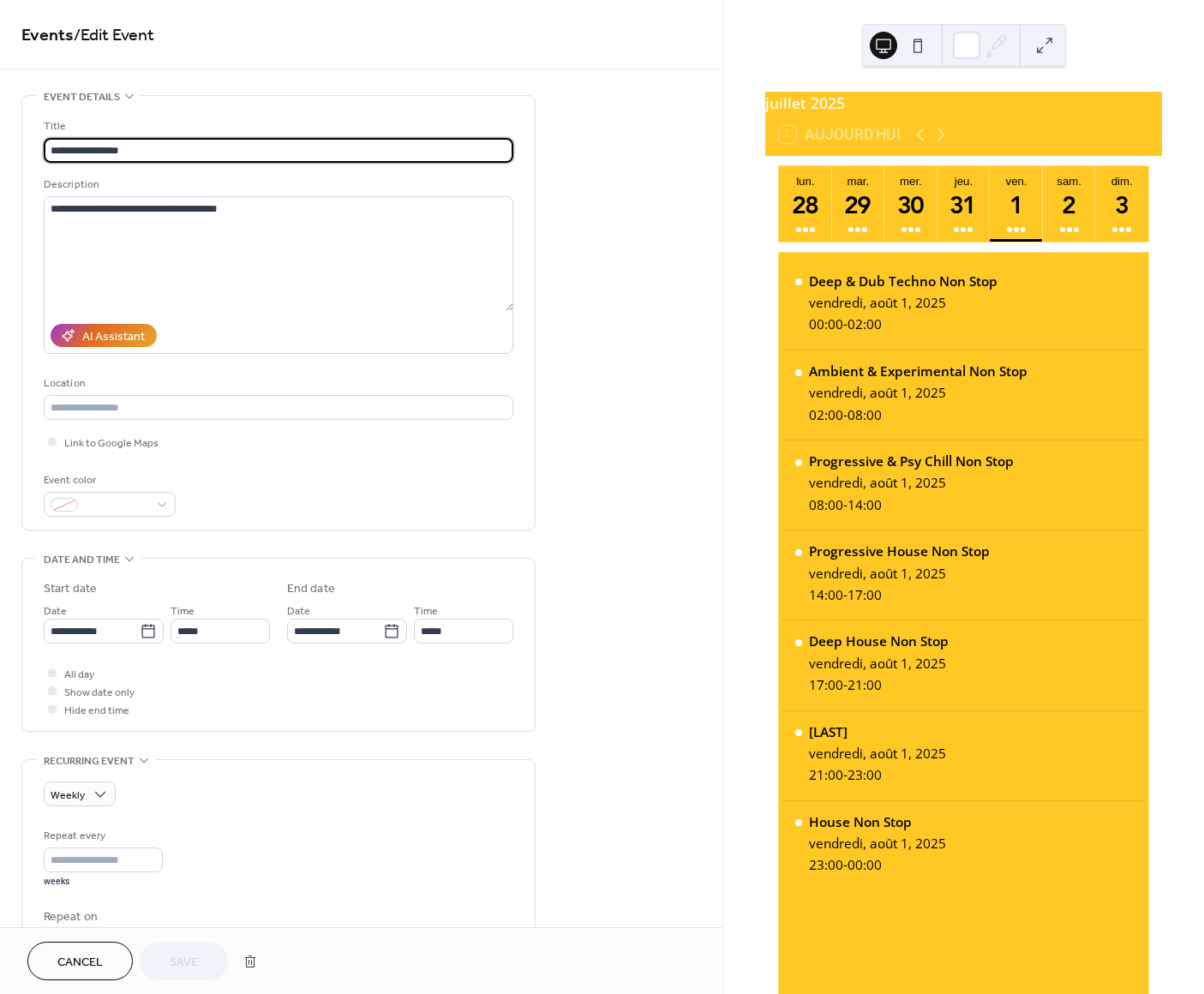drag, startPoint x: 139, startPoint y: 148, endPoint x: 37, endPoint y: 153, distance: 102.12248 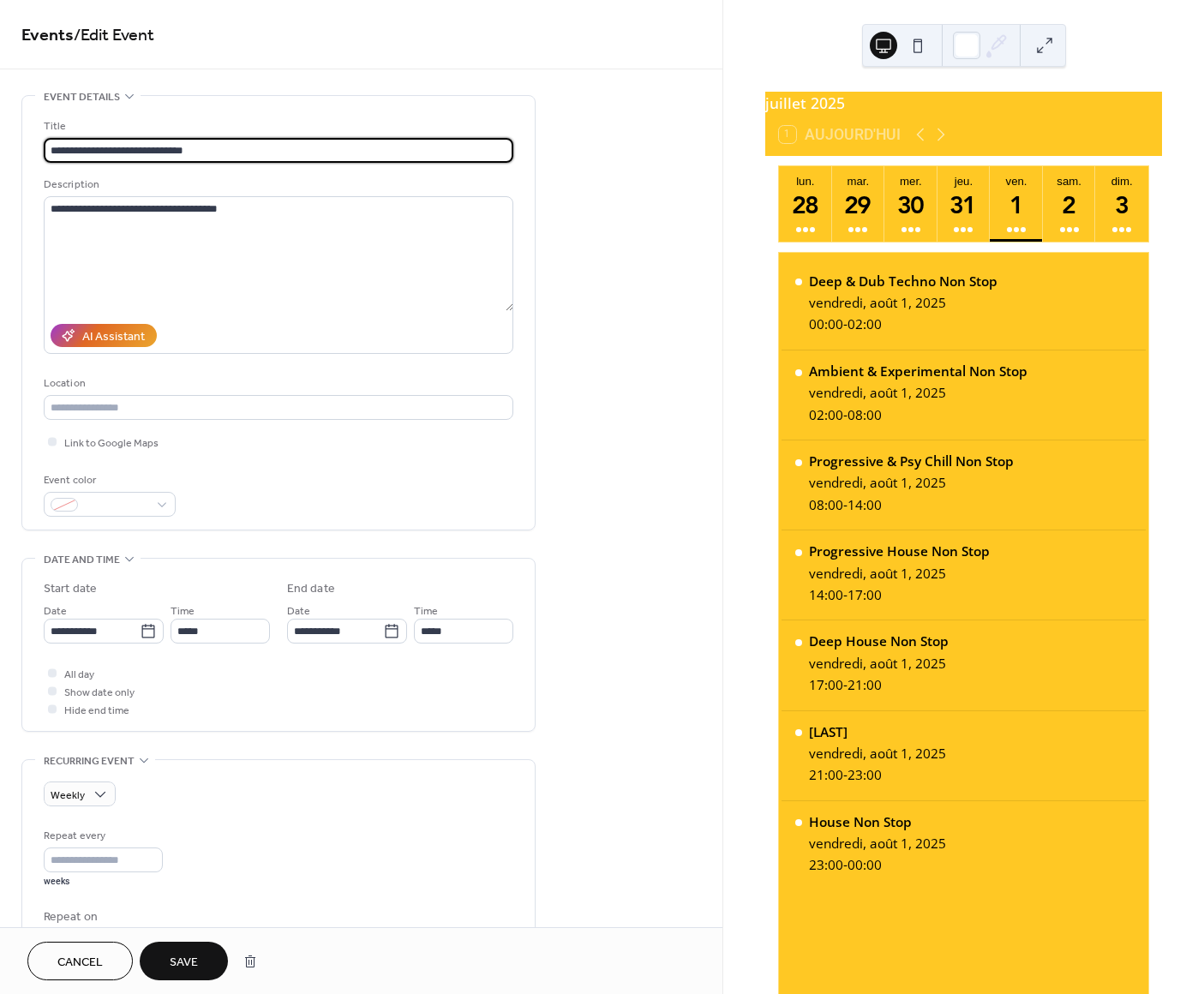 type on "**********" 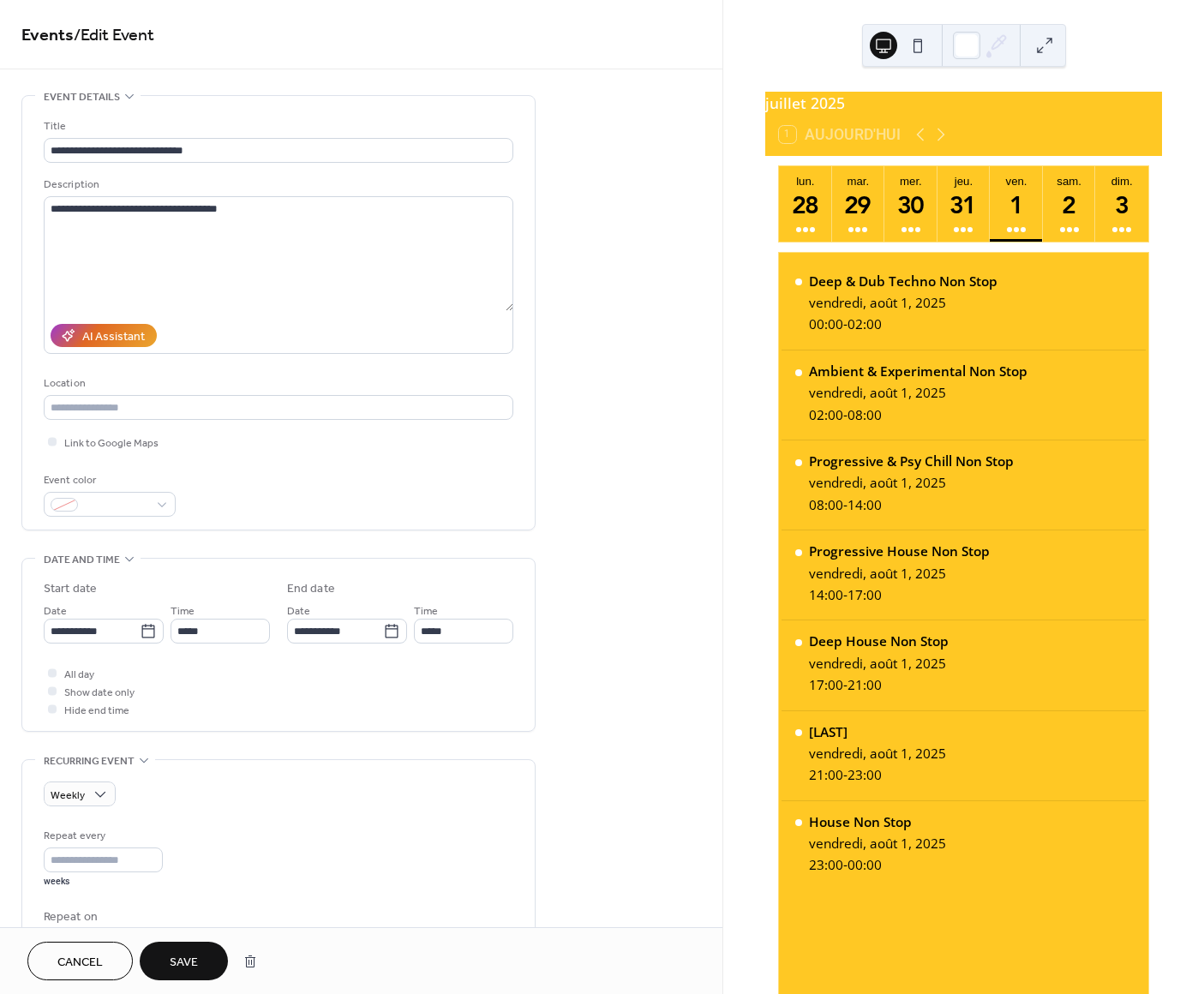 click on "Save" at bounding box center [183, 962] 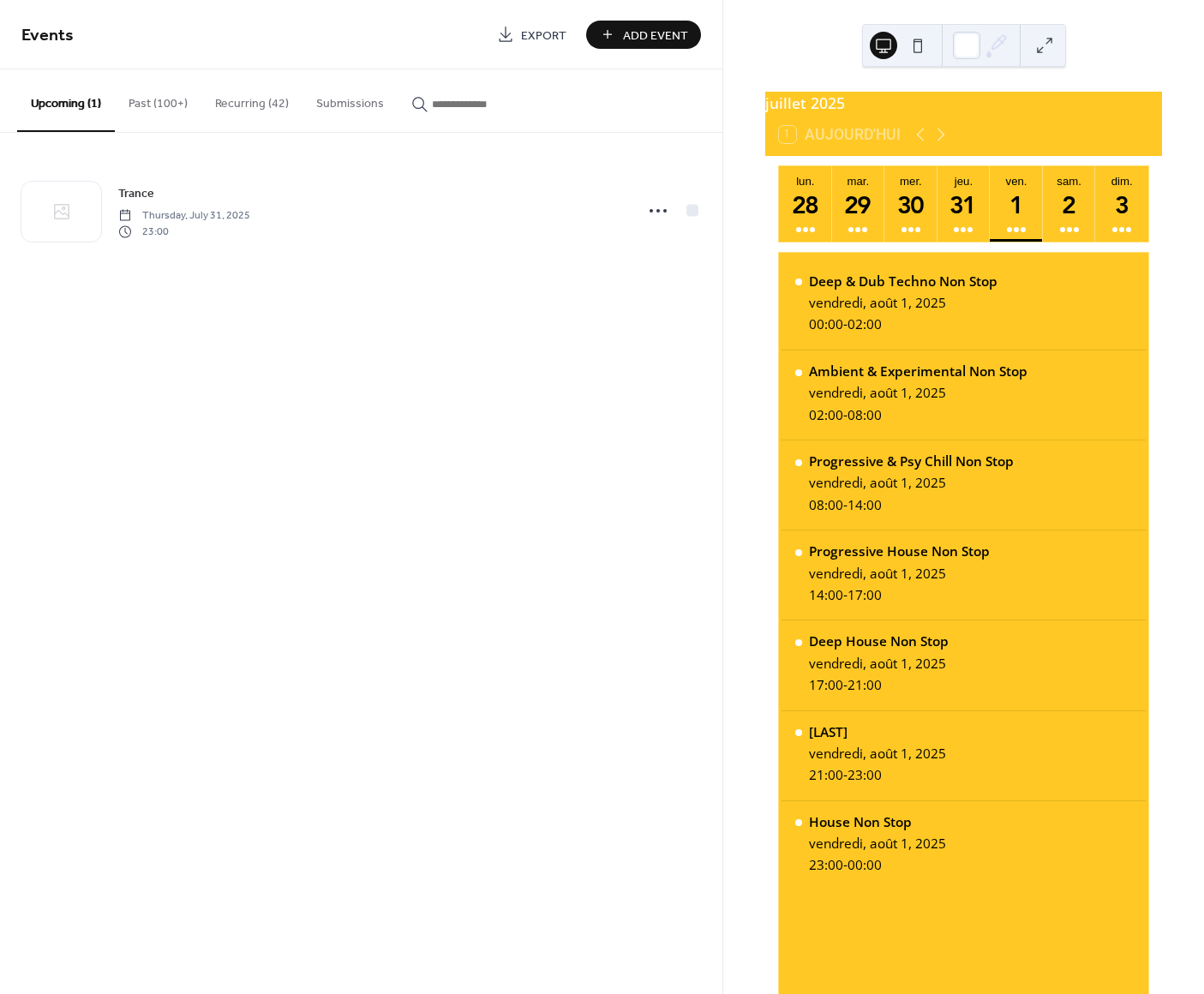 click on "Recurring (42)" at bounding box center (252, 99) 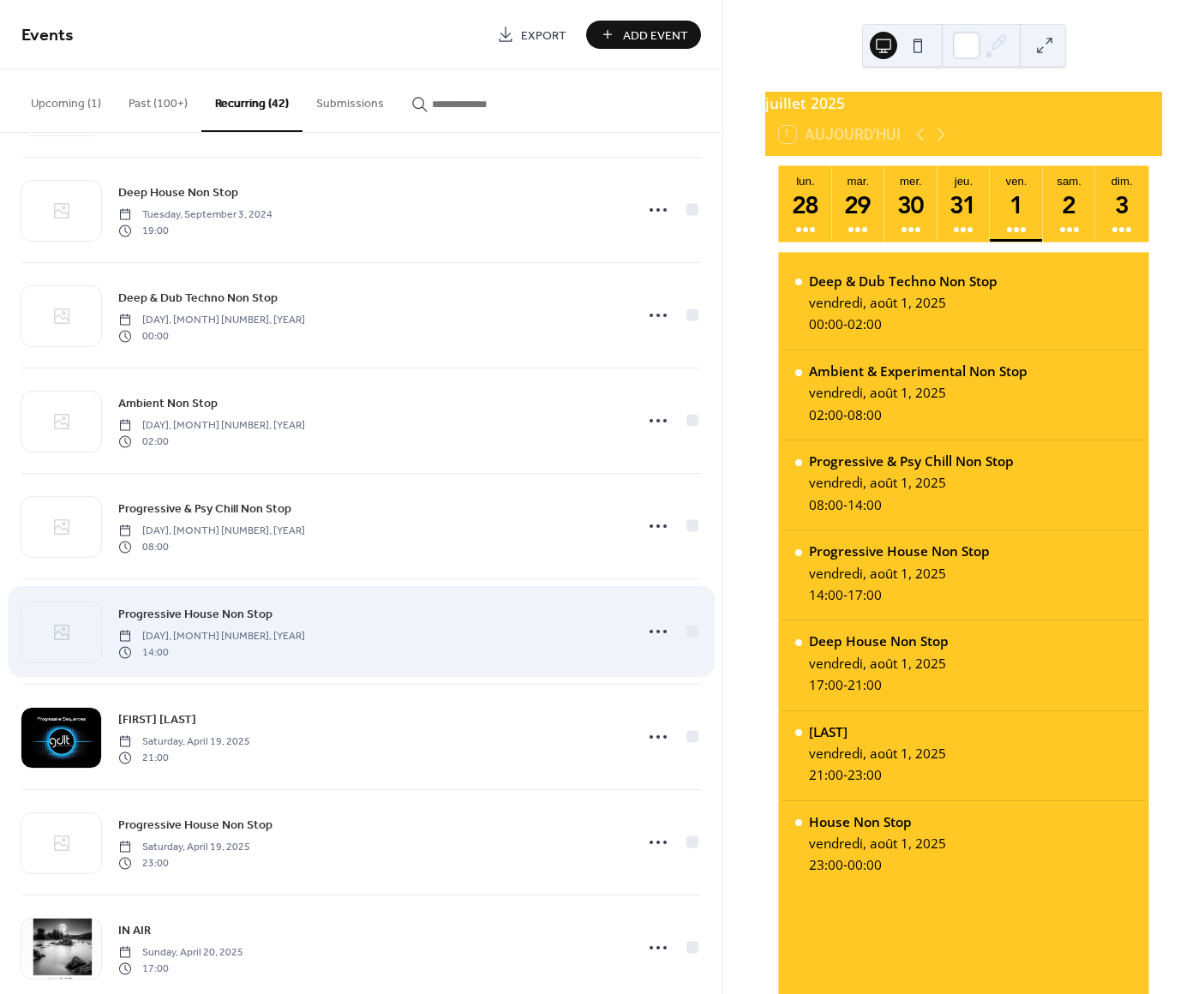 scroll, scrollTop: 2758, scrollLeft: 0, axis: vertical 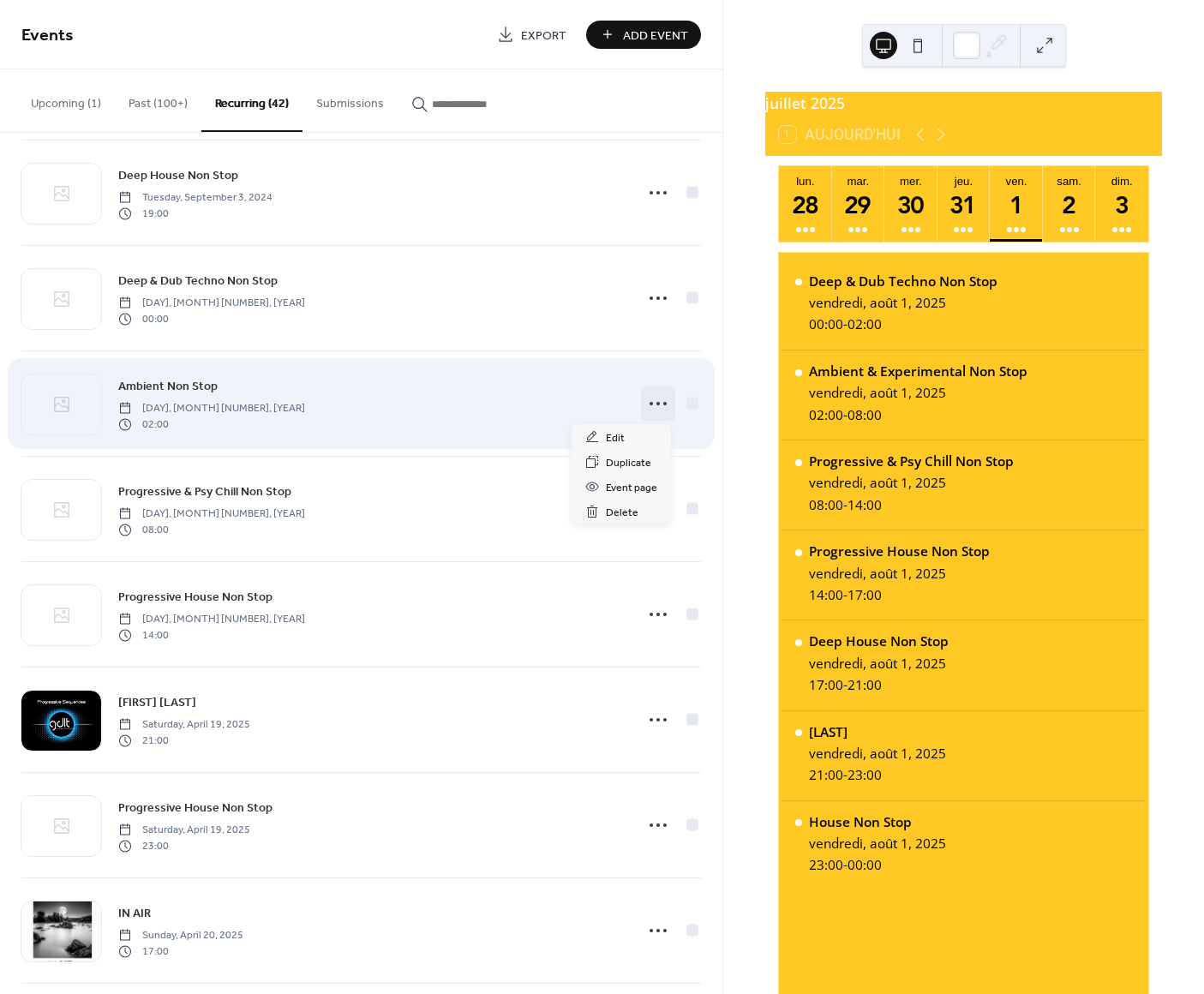 click 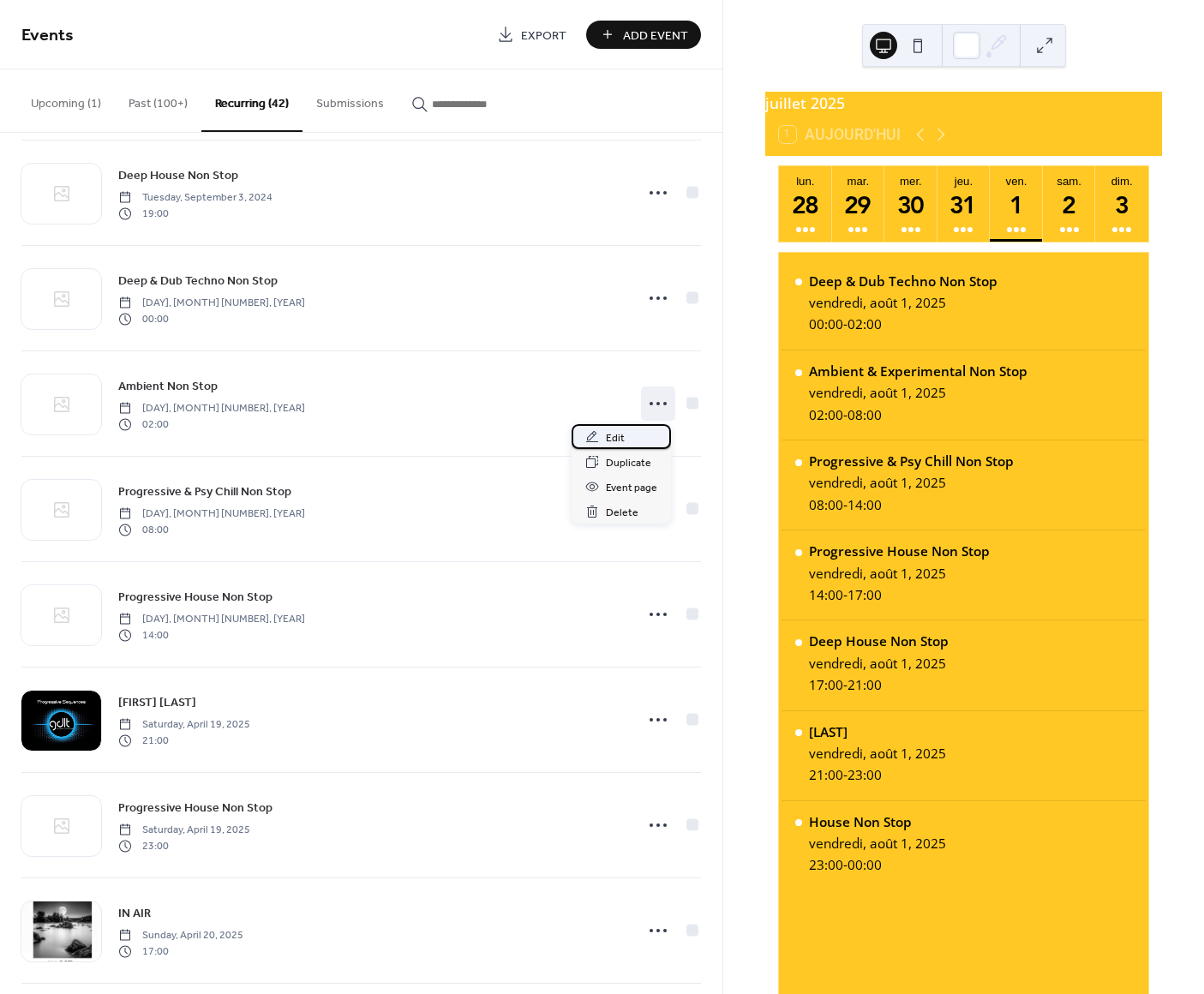 click on "Edit" at bounding box center (615, 438) 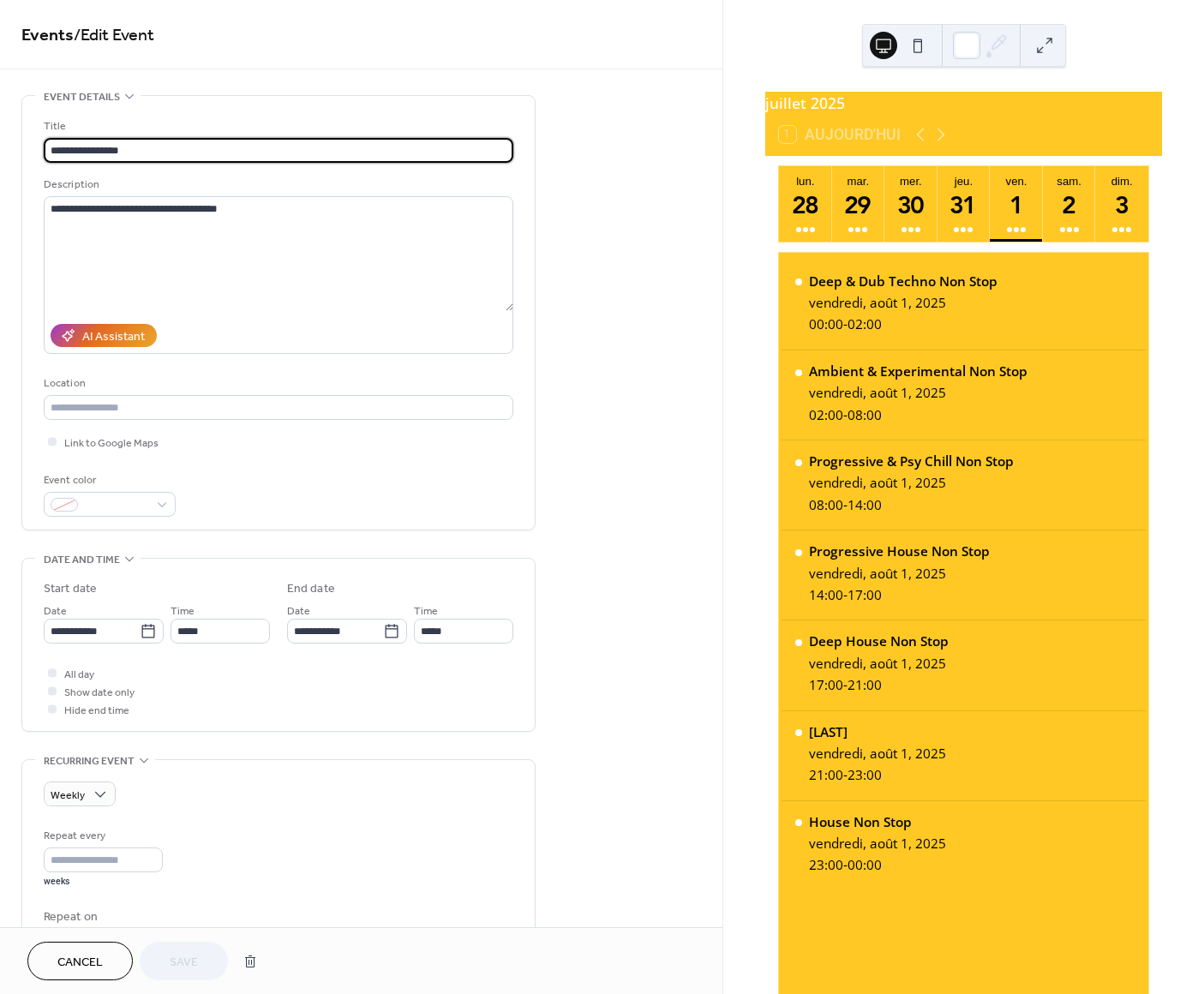 drag, startPoint x: 147, startPoint y: 148, endPoint x: 37, endPoint y: 154, distance: 110.16351 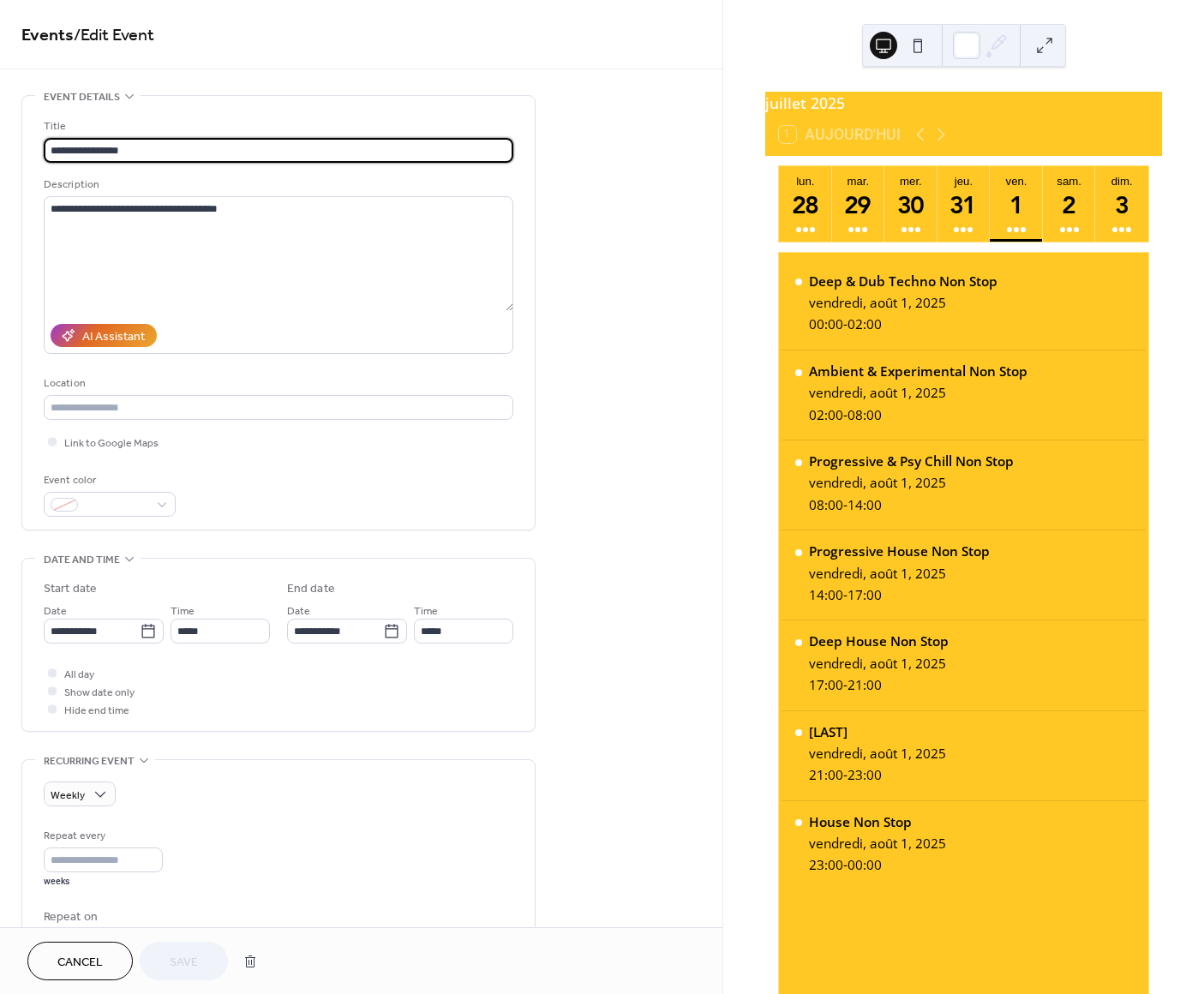 click on "**********" at bounding box center [279, 313] 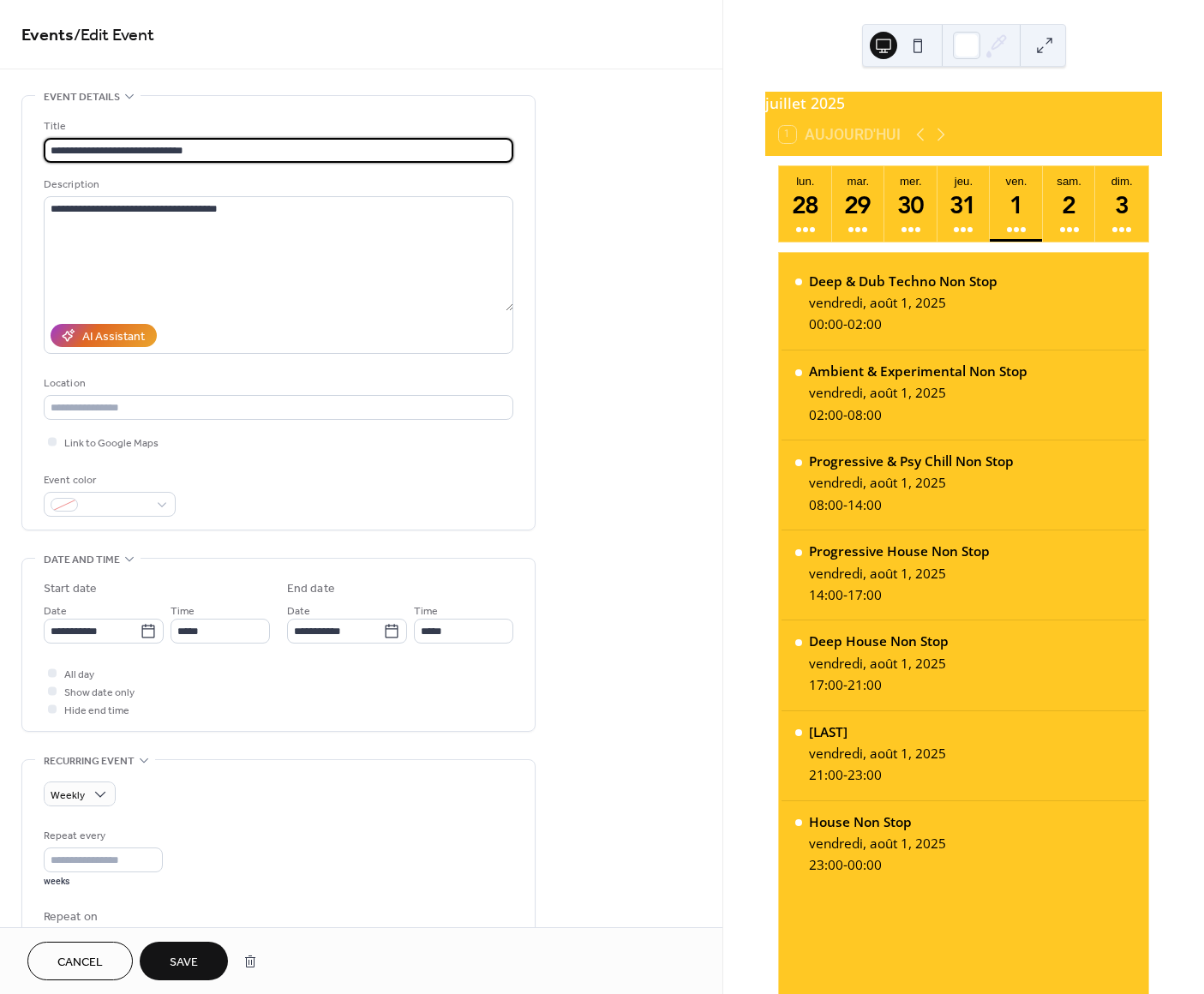type on "**********" 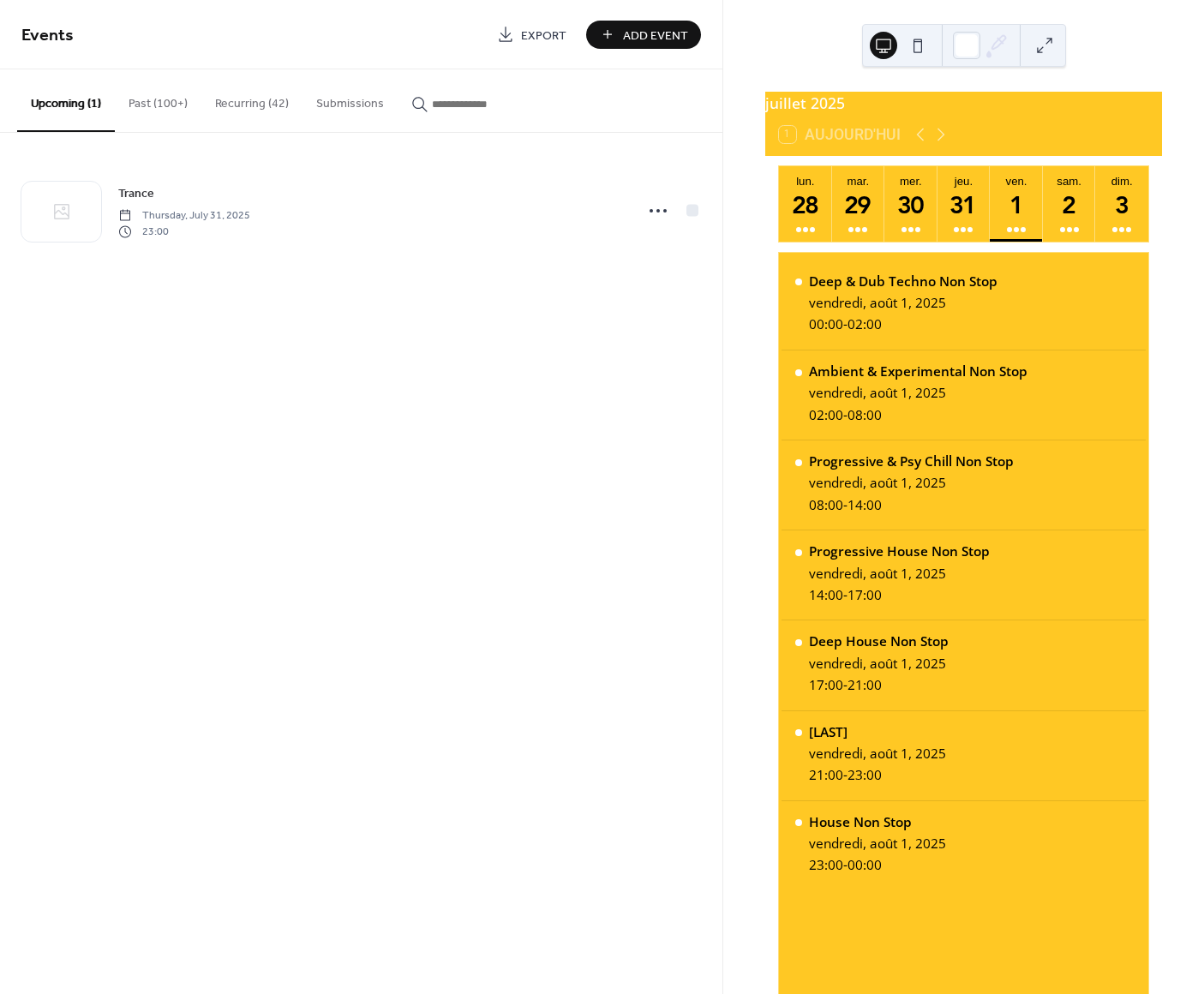 click on "Recurring (42)" at bounding box center (252, 99) 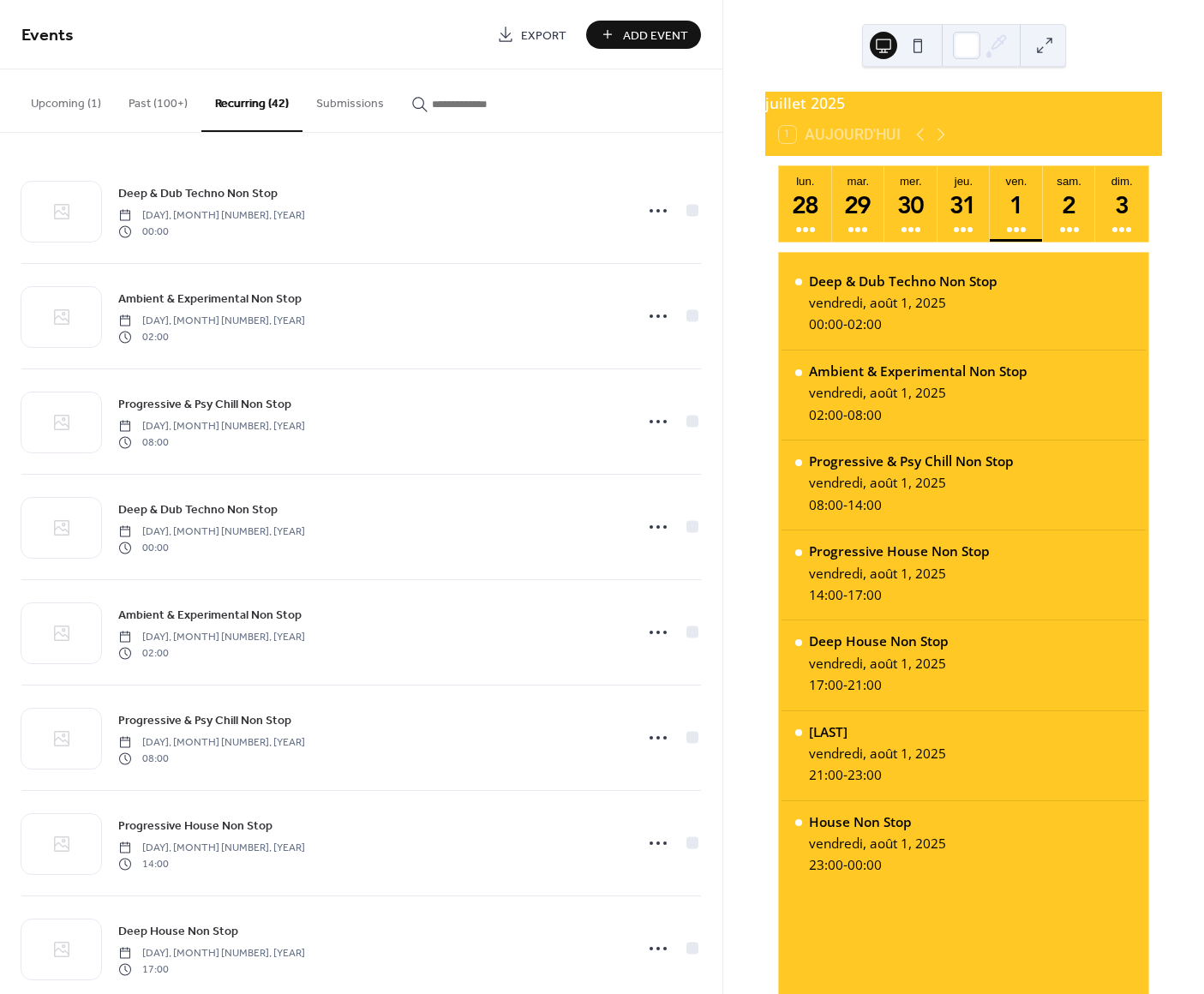 scroll, scrollTop: 0, scrollLeft: 0, axis: both 